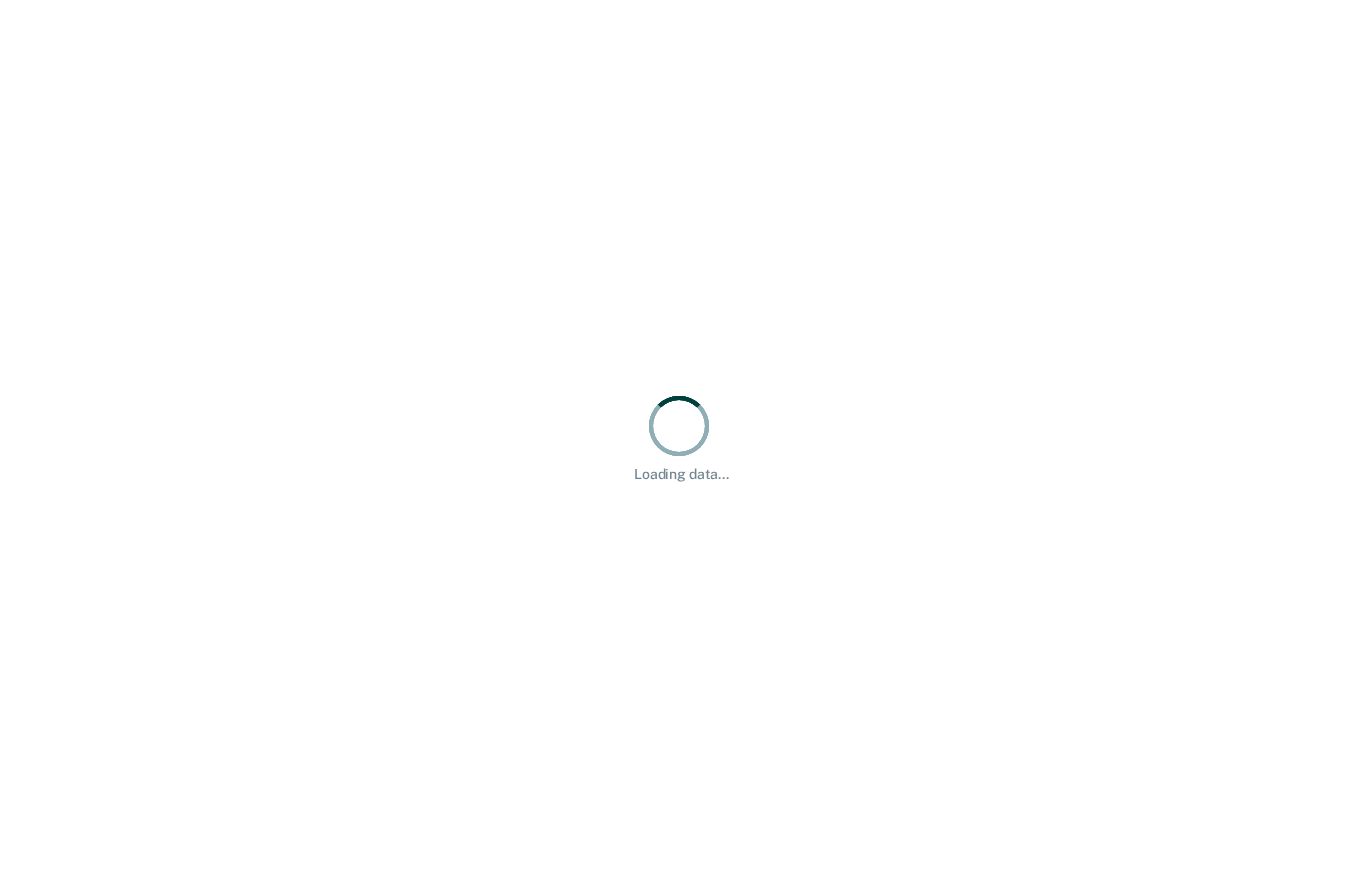 scroll, scrollTop: 0, scrollLeft: 0, axis: both 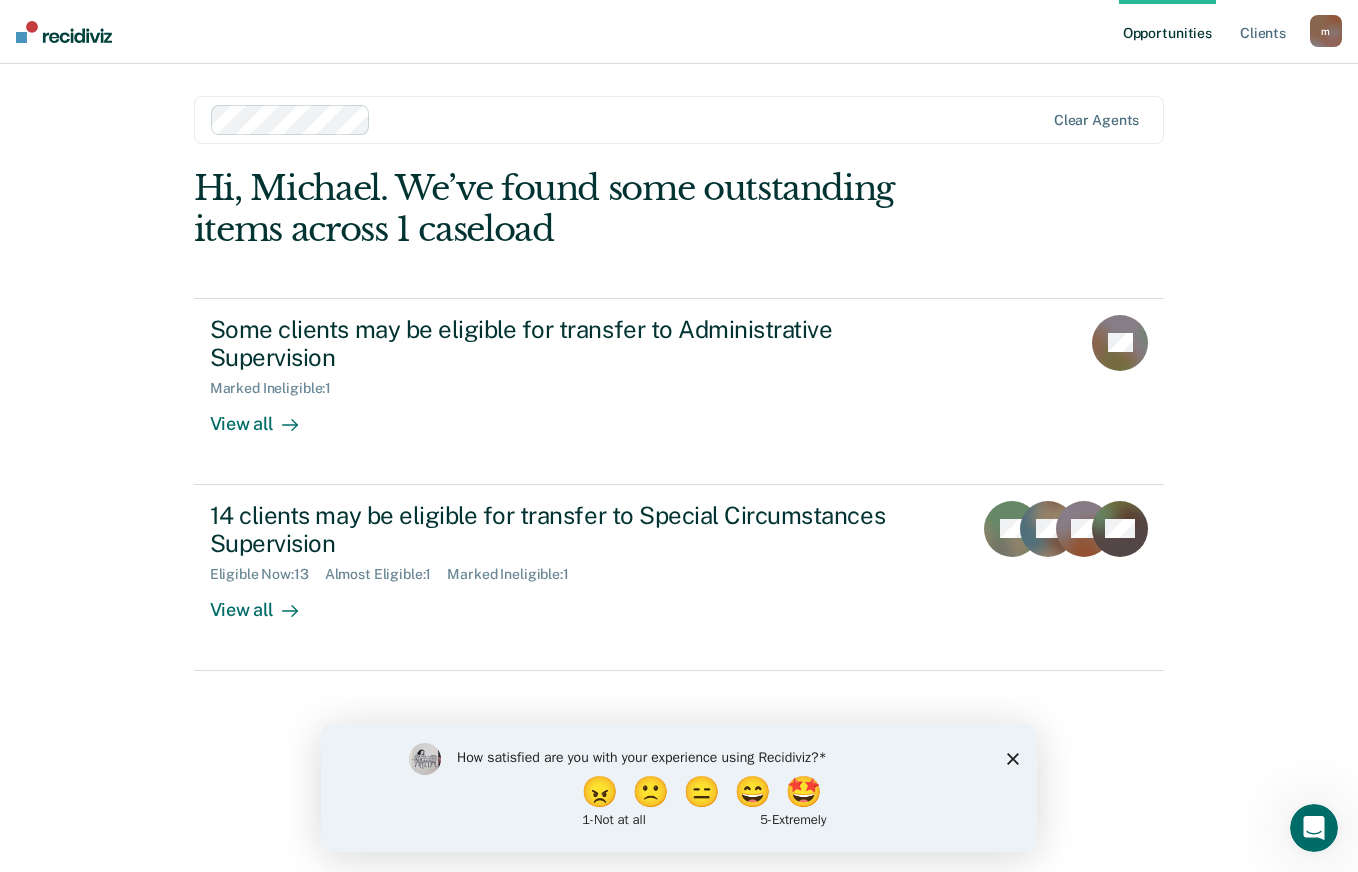 click 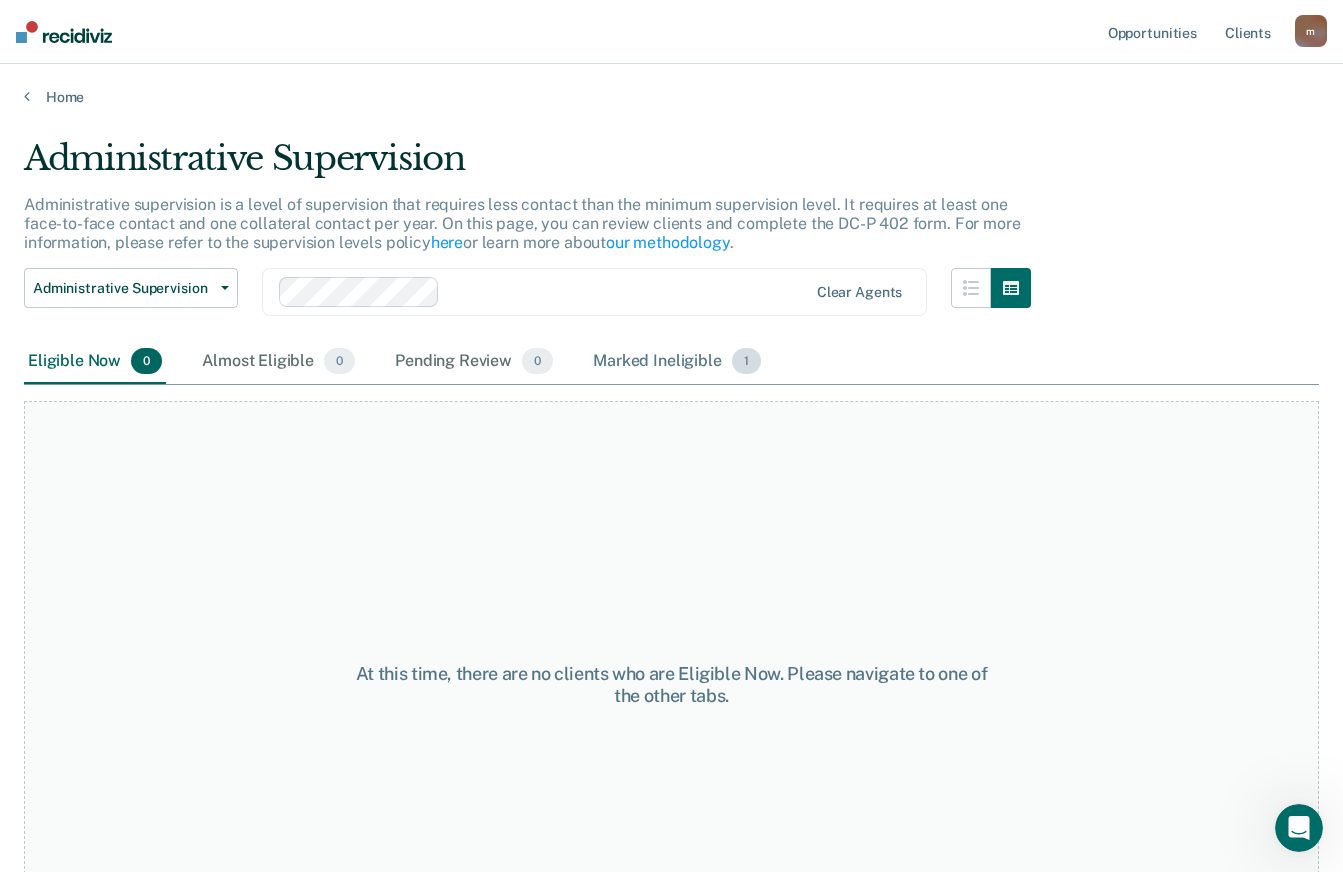 click on "Marked Ineligible 1" at bounding box center [677, 362] 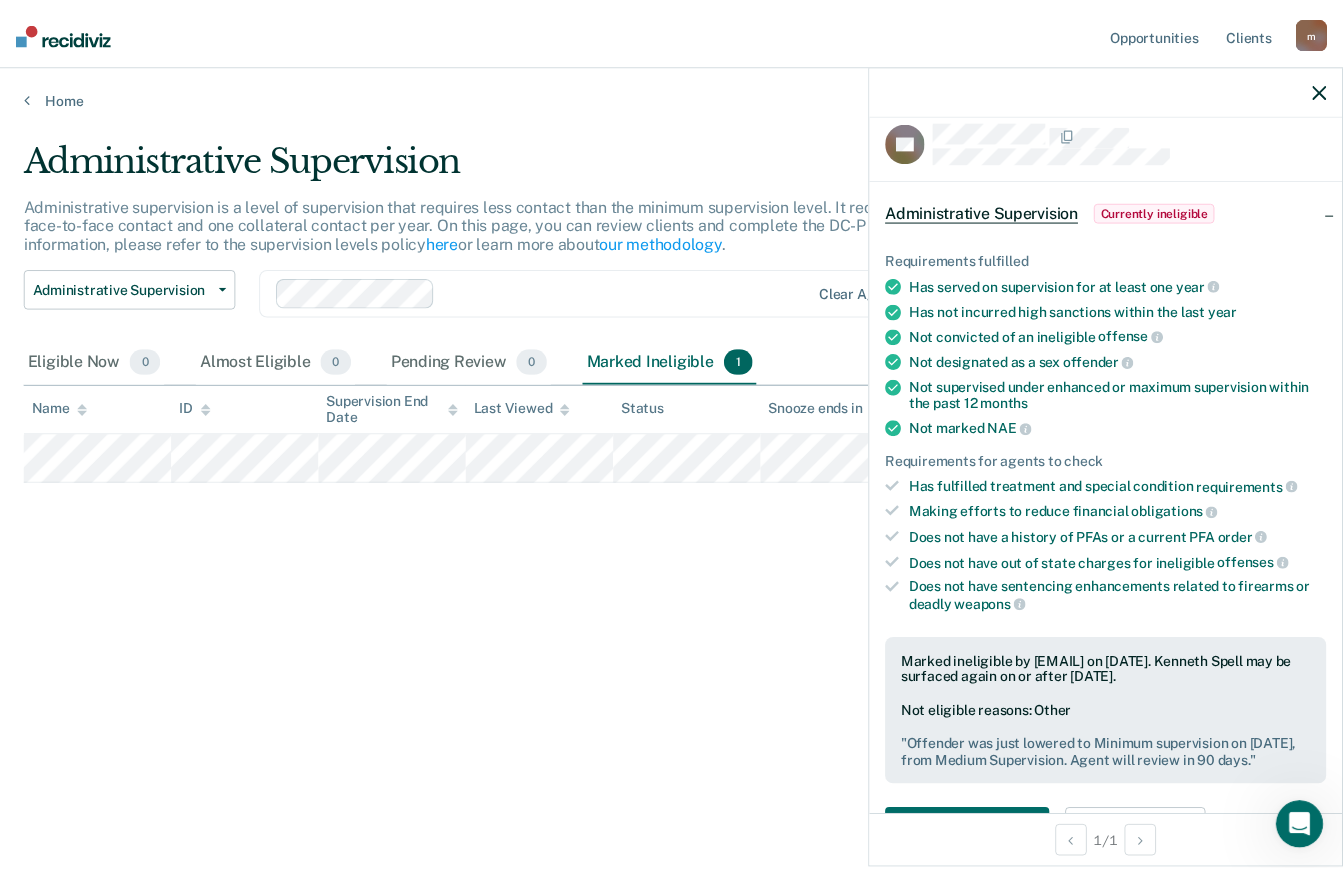 scroll, scrollTop: 0, scrollLeft: 0, axis: both 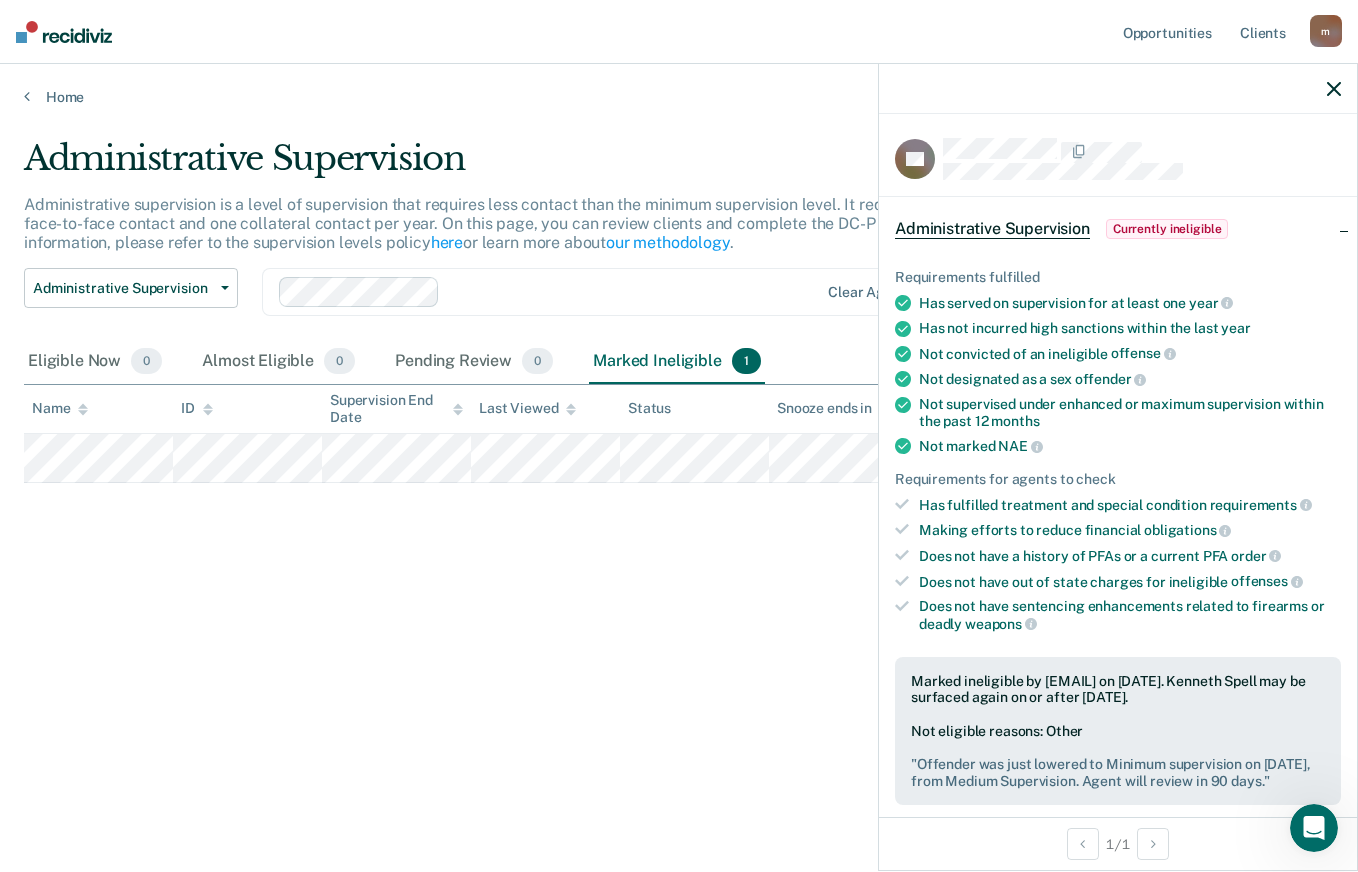 click 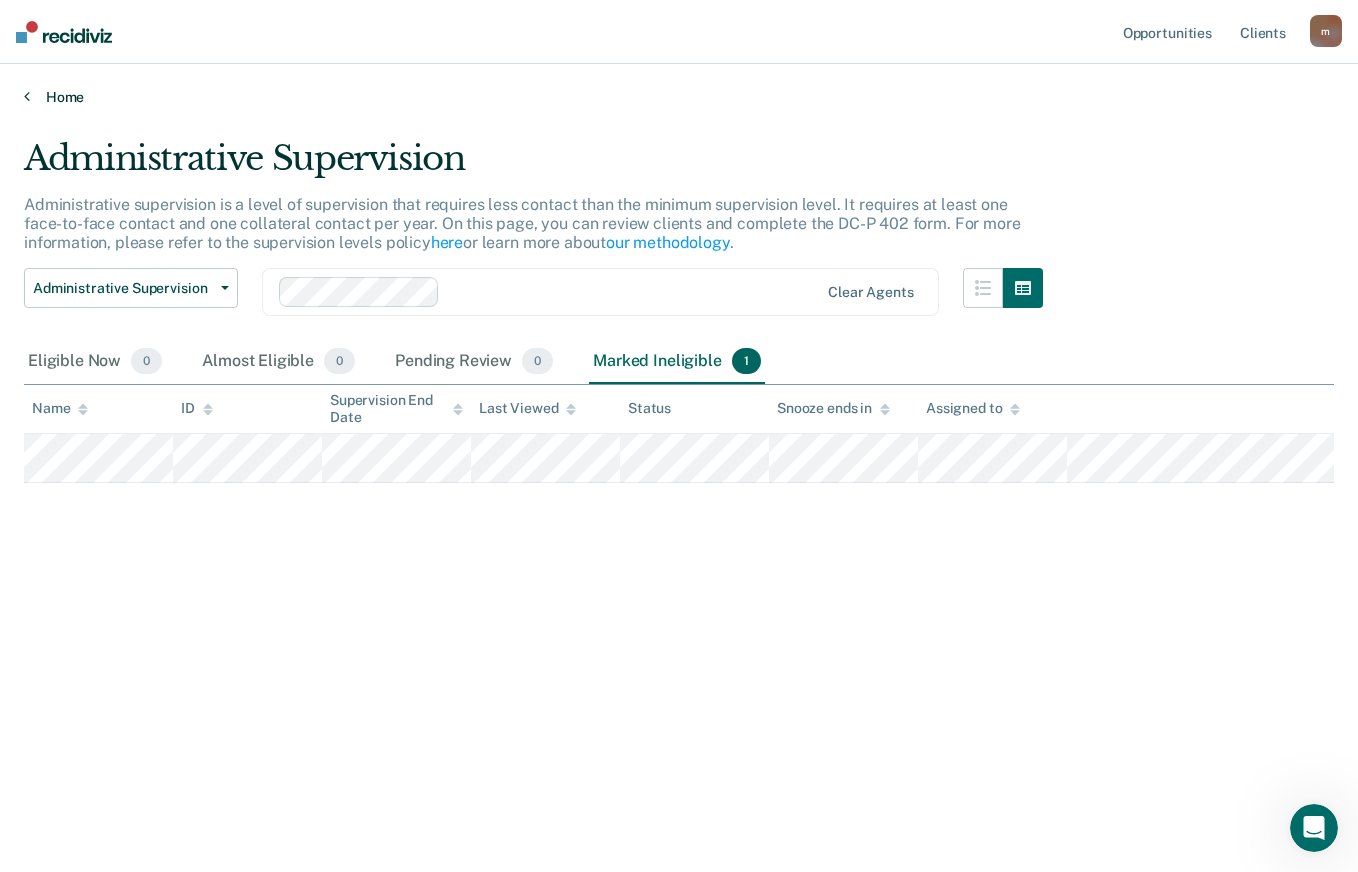 click on "Home" at bounding box center [679, 97] 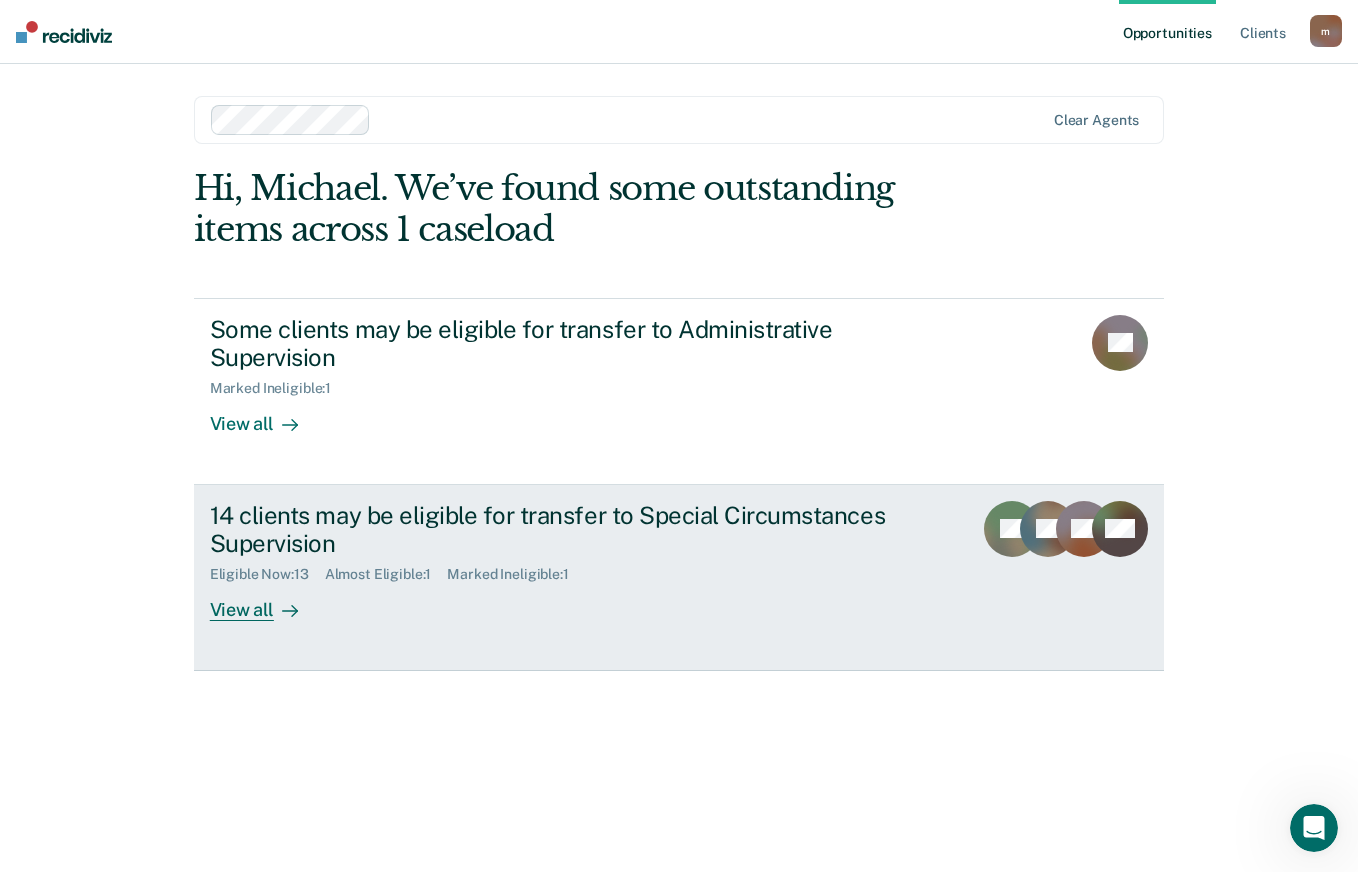 click on "View all" at bounding box center [266, 602] 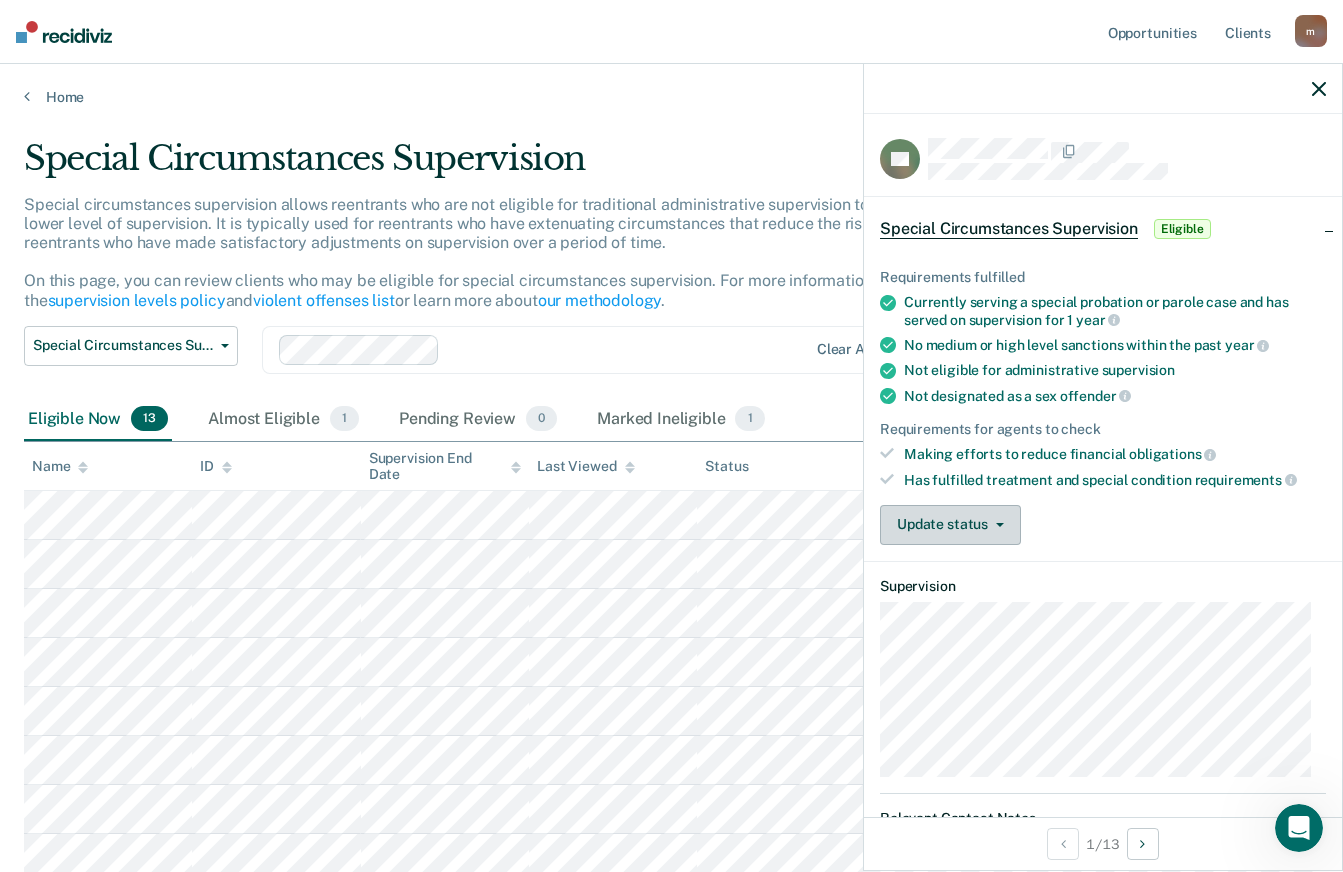click on "Update status" at bounding box center (950, 525) 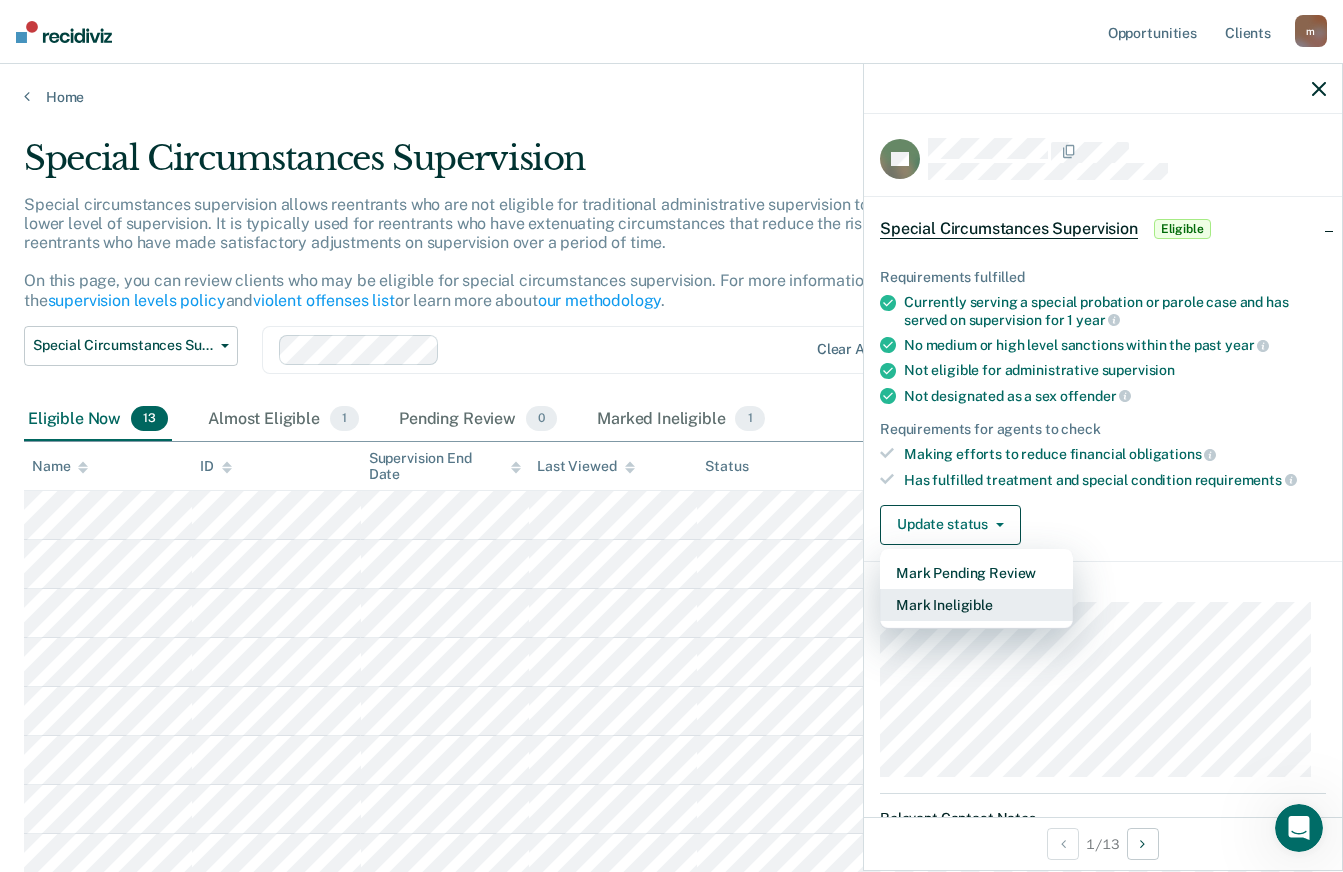 click on "Mark Ineligible" at bounding box center (976, 605) 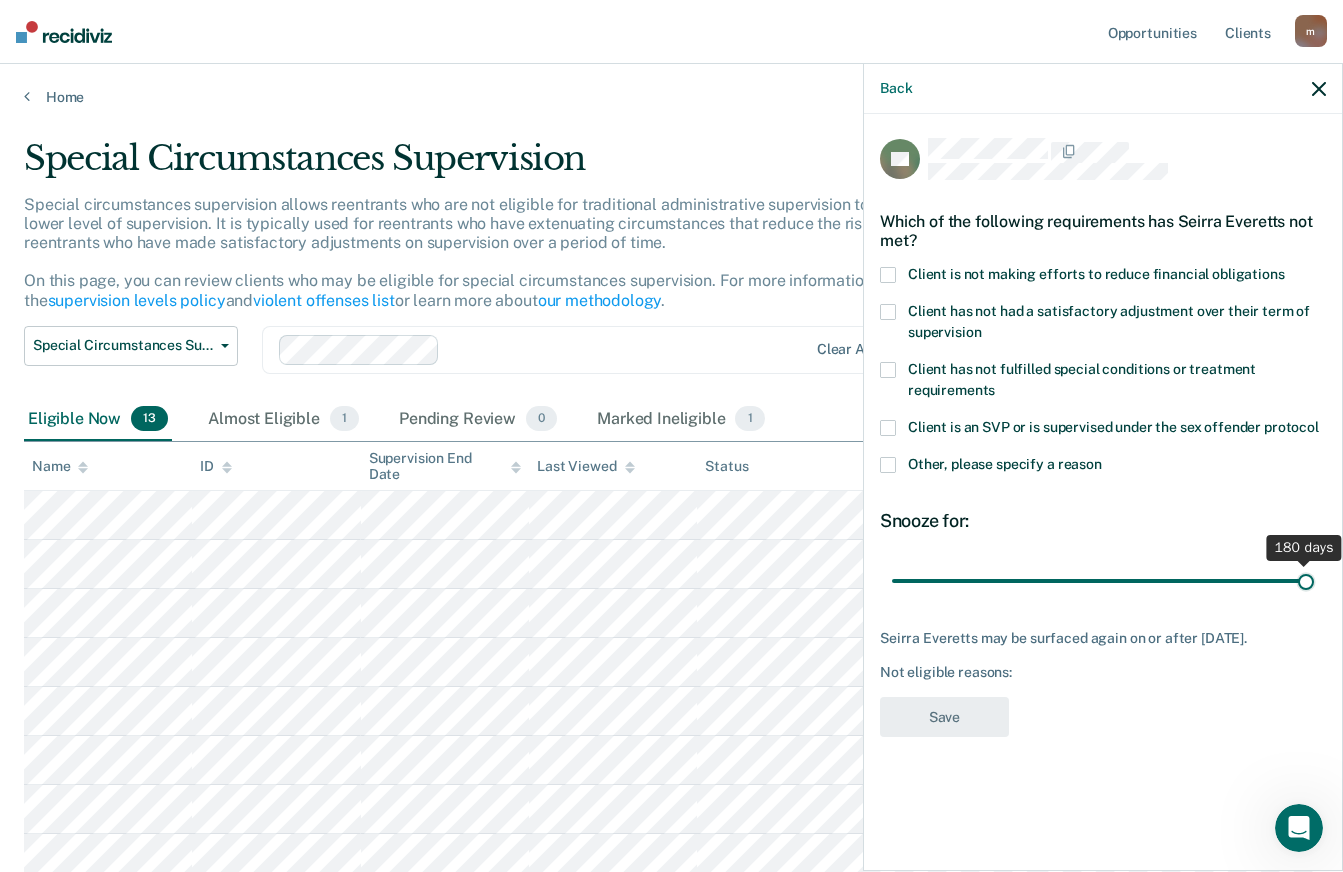 drag, startPoint x: 963, startPoint y: 572, endPoint x: 1360, endPoint y: 588, distance: 397.3223 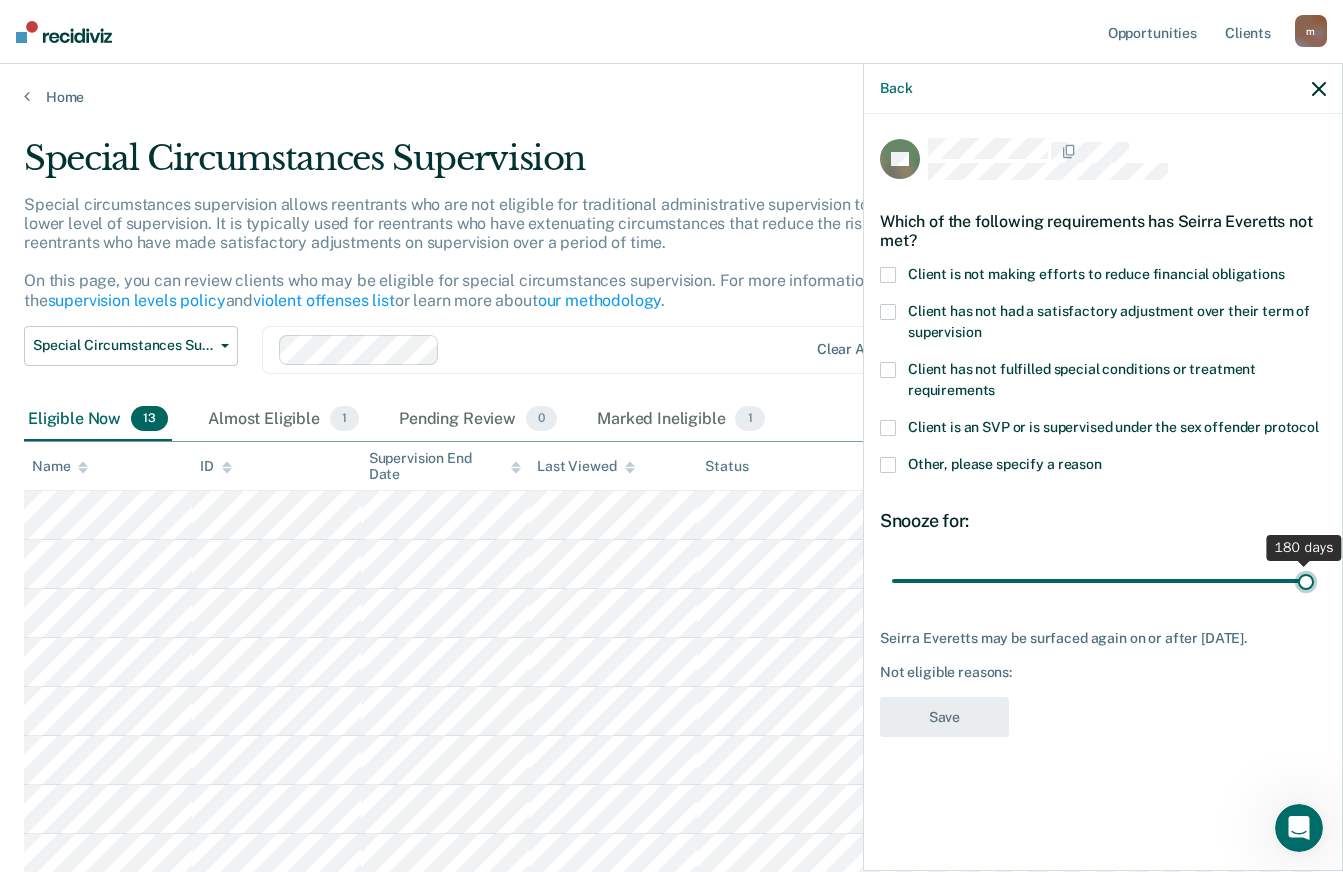 type on "180" 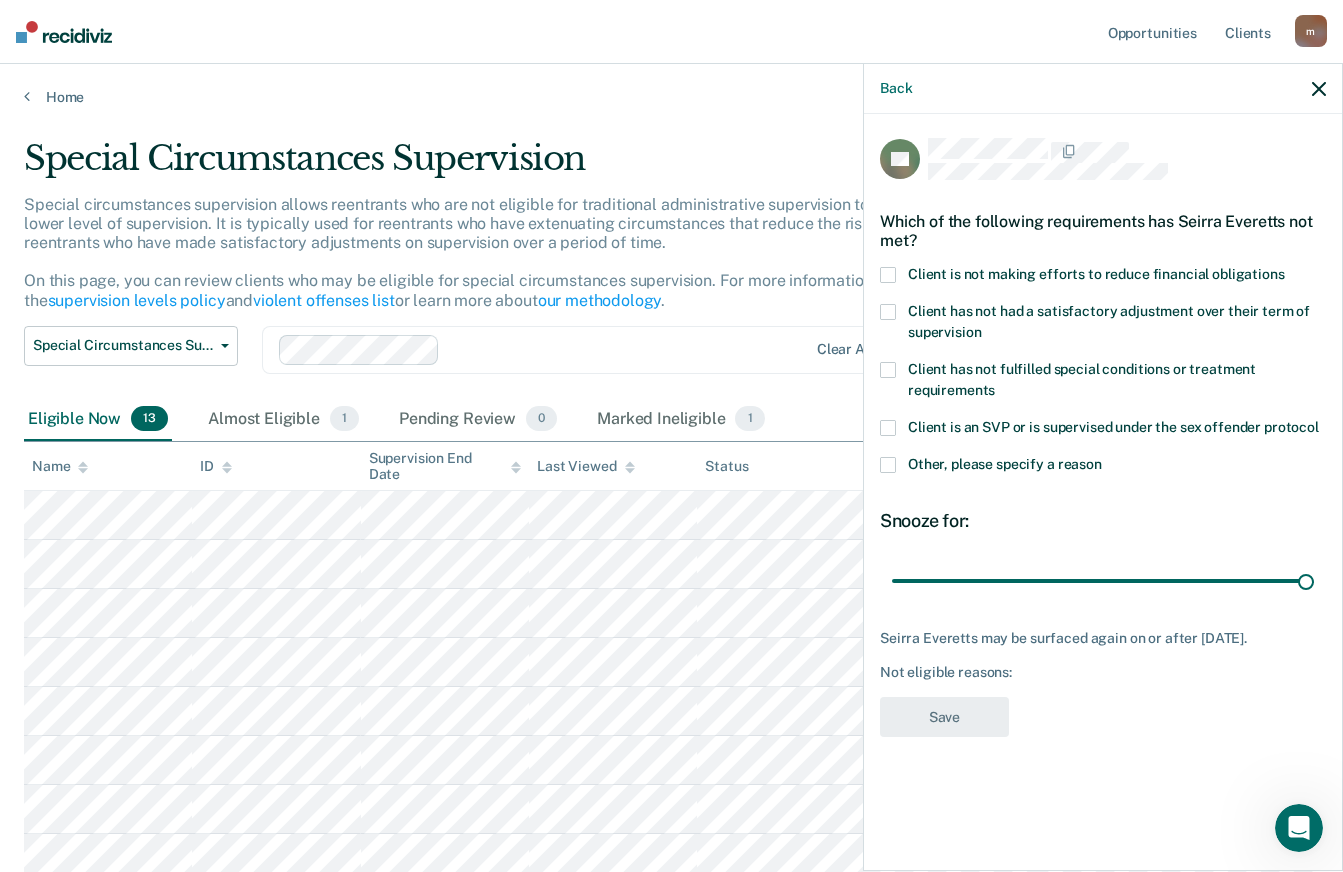 click at bounding box center (888, 275) 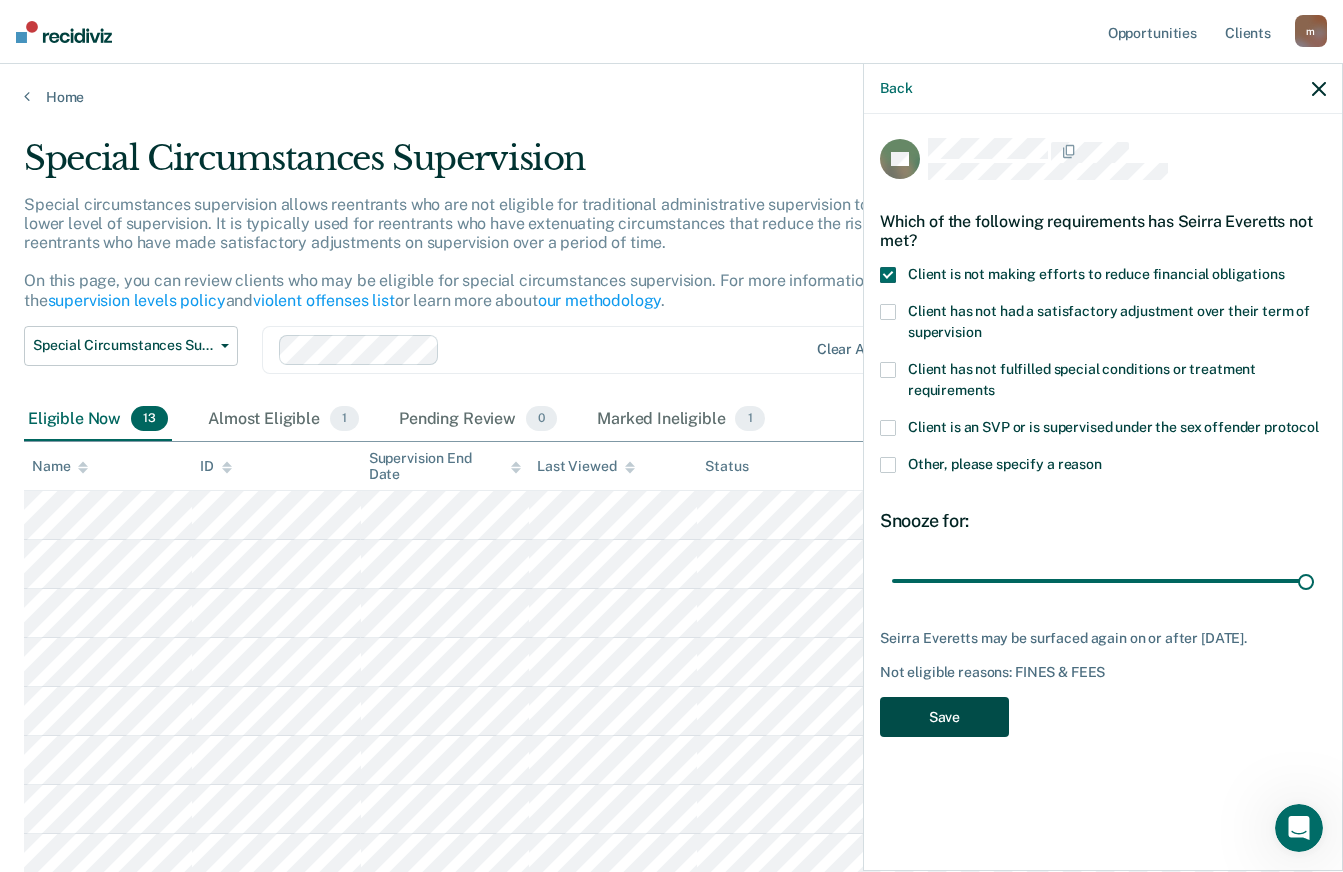 click on "Save" at bounding box center [944, 717] 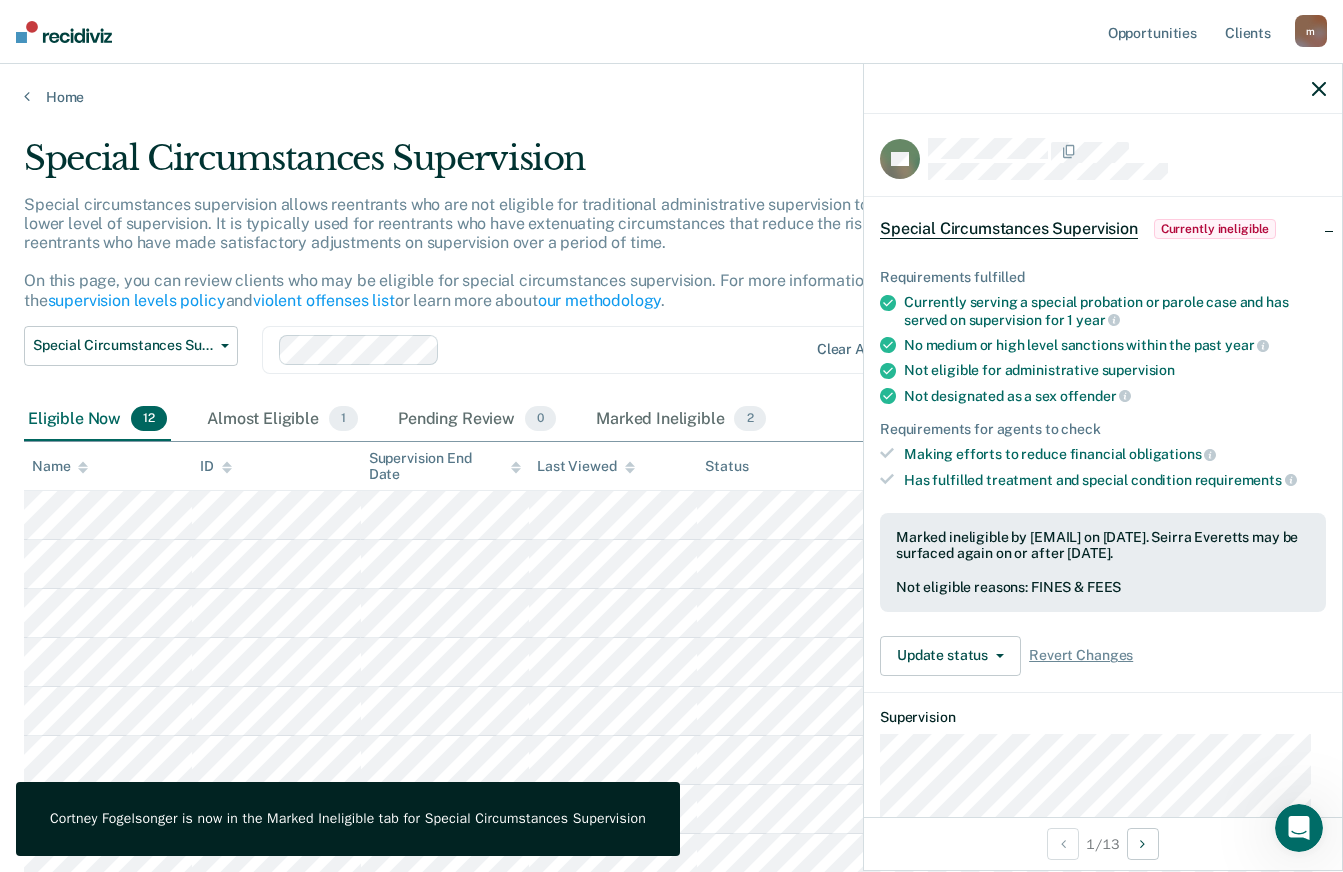 click 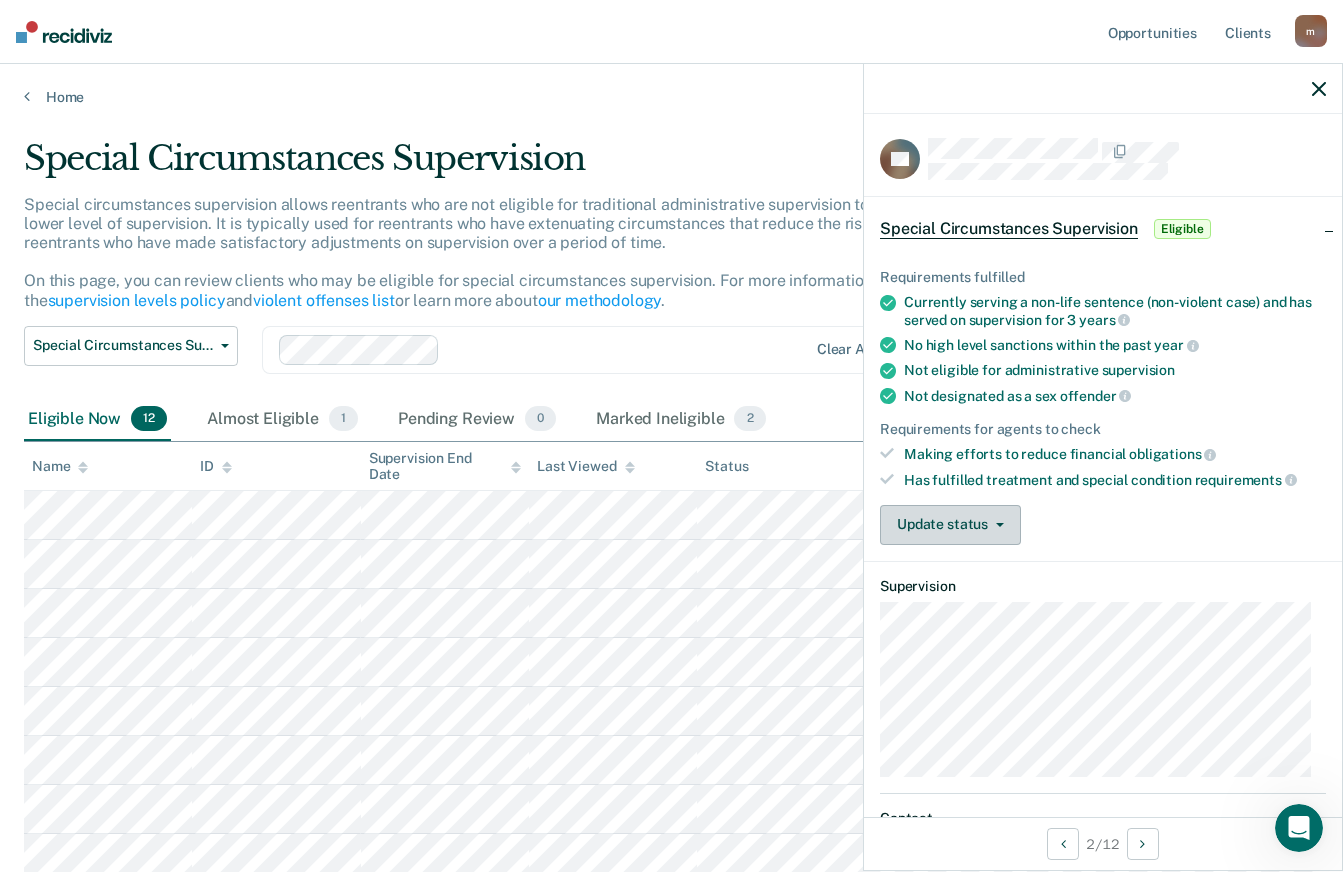 click on "Update status" at bounding box center [950, 525] 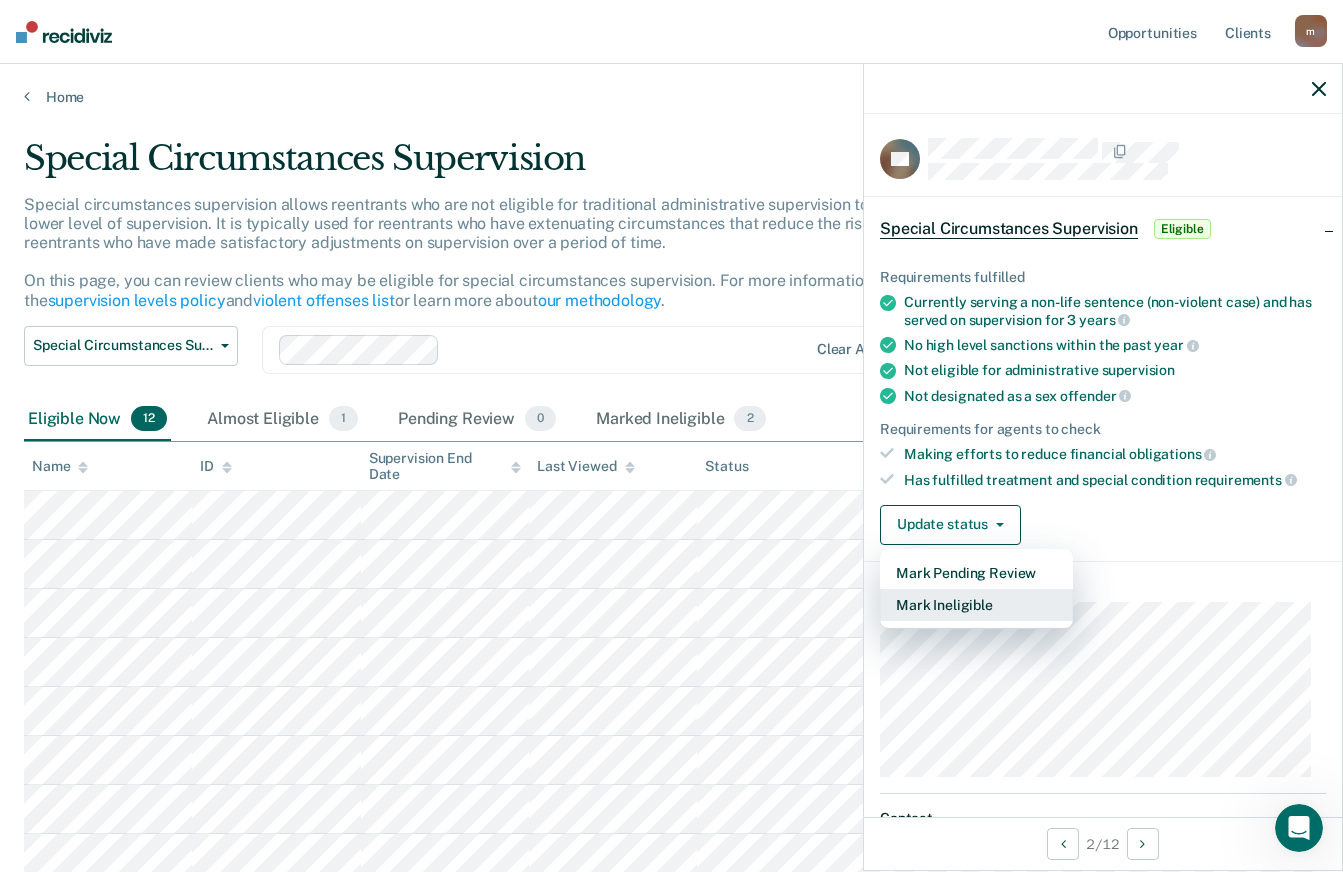 click on "Mark Ineligible" at bounding box center (976, 605) 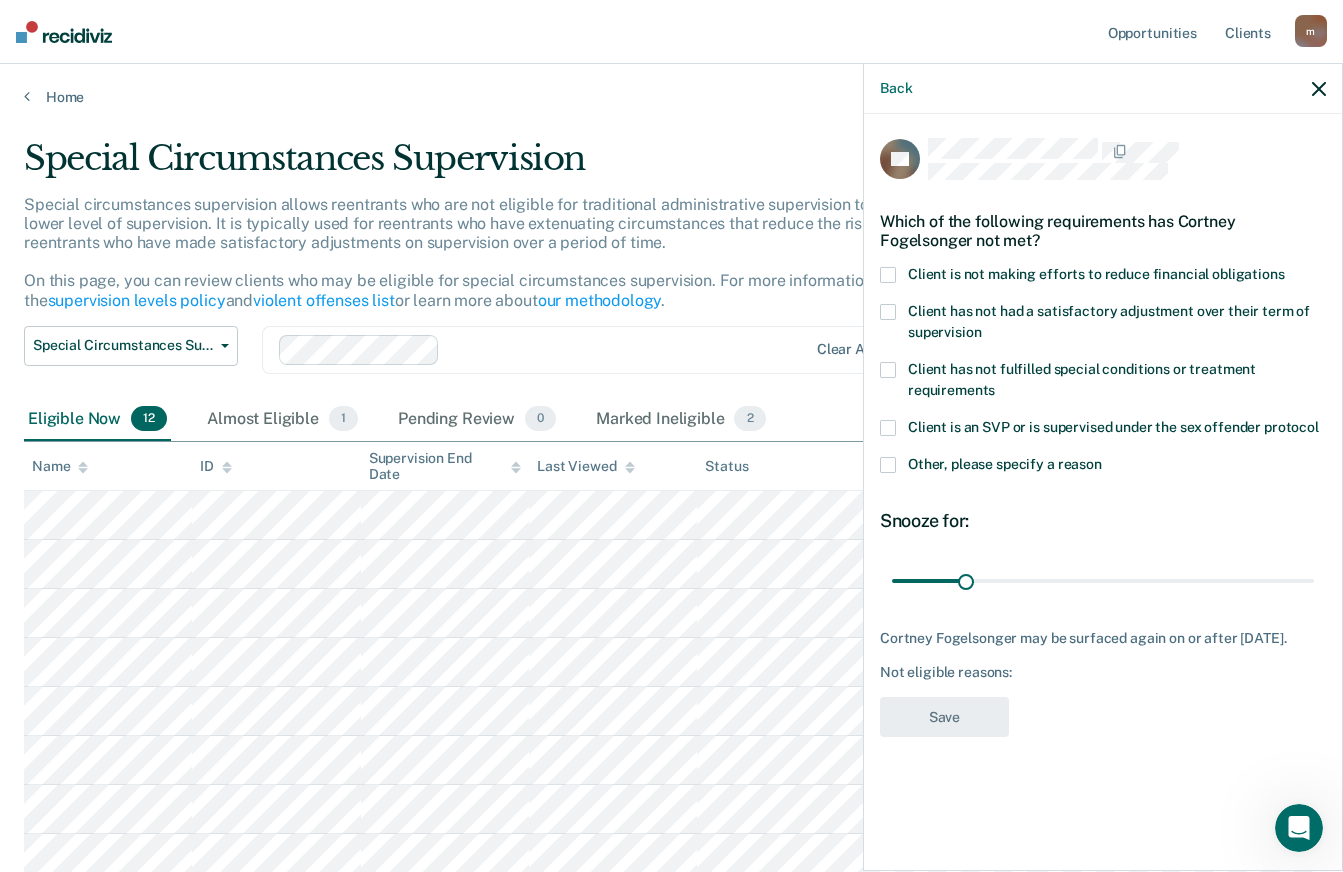 click at bounding box center [888, 370] 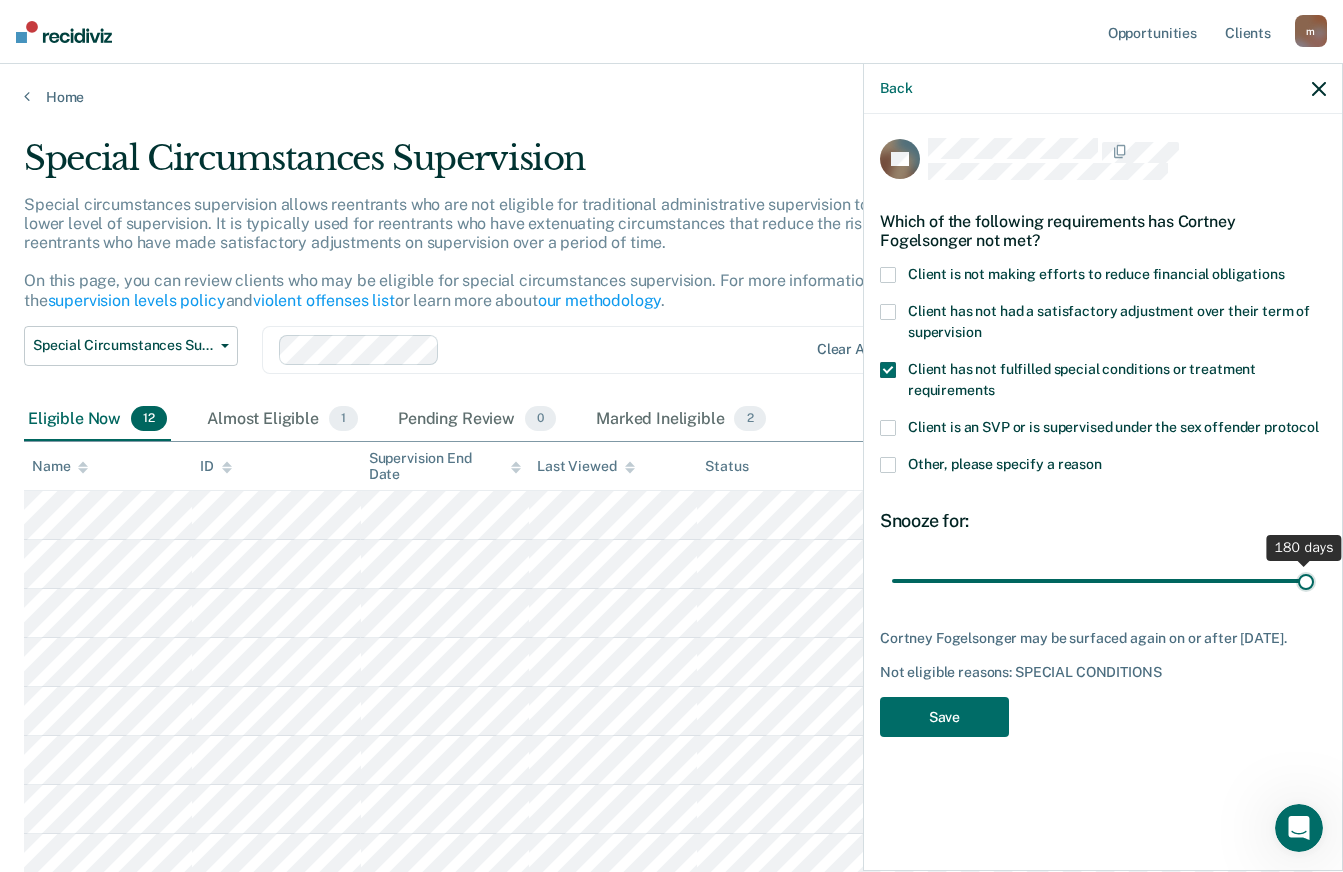 drag, startPoint x: 965, startPoint y: 580, endPoint x: 1335, endPoint y: 579, distance: 370.00134 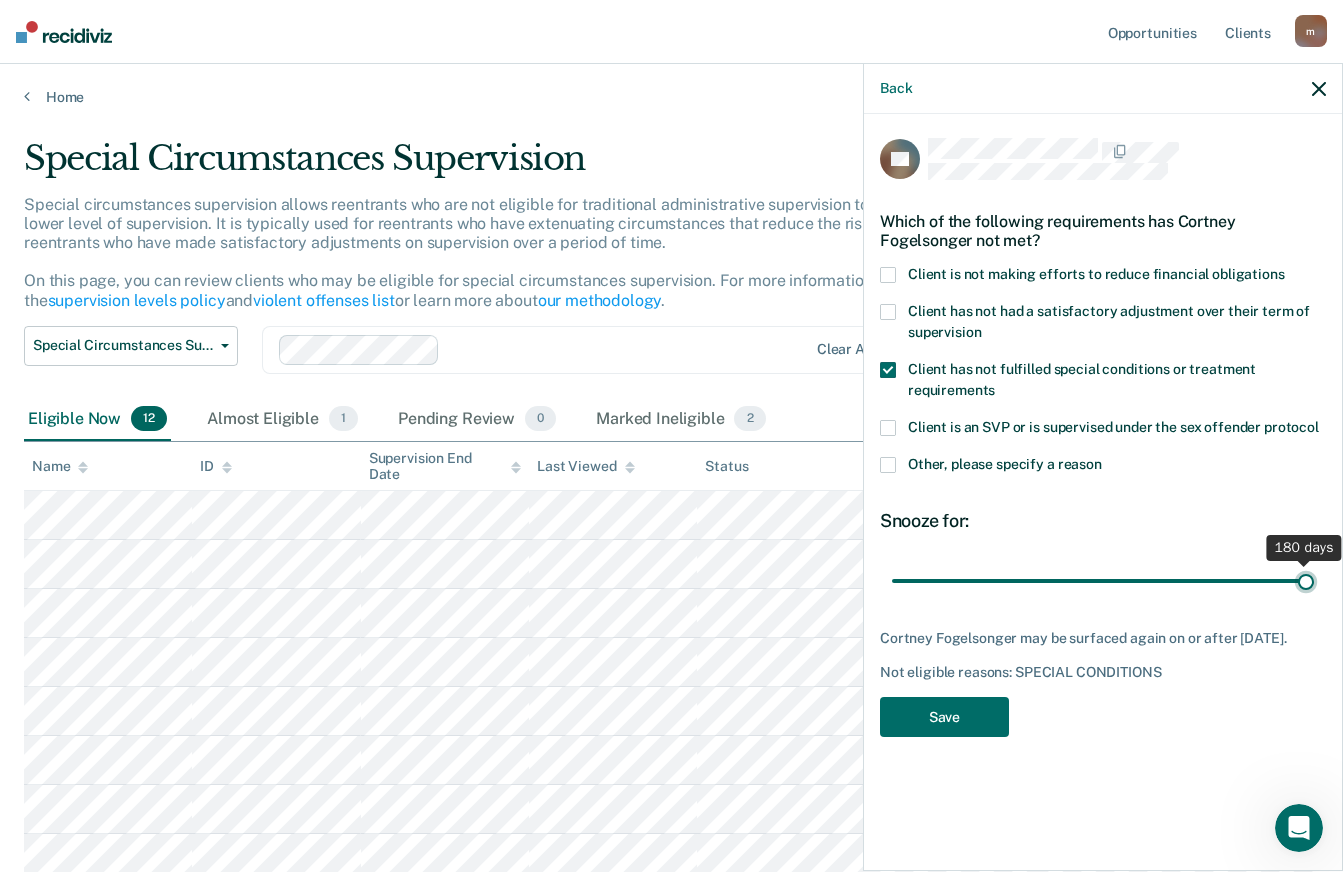 type on "180" 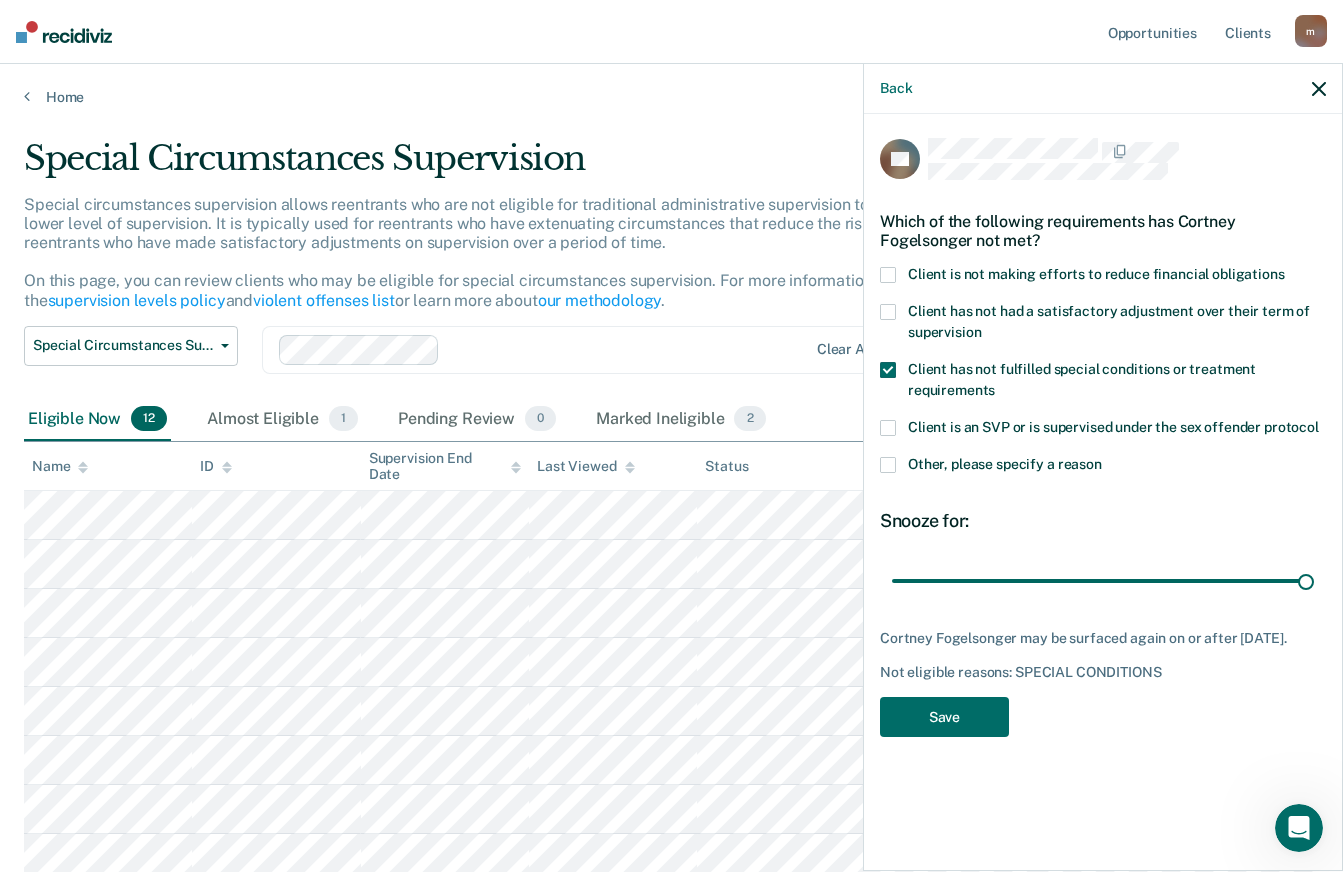 click at bounding box center [888, 312] 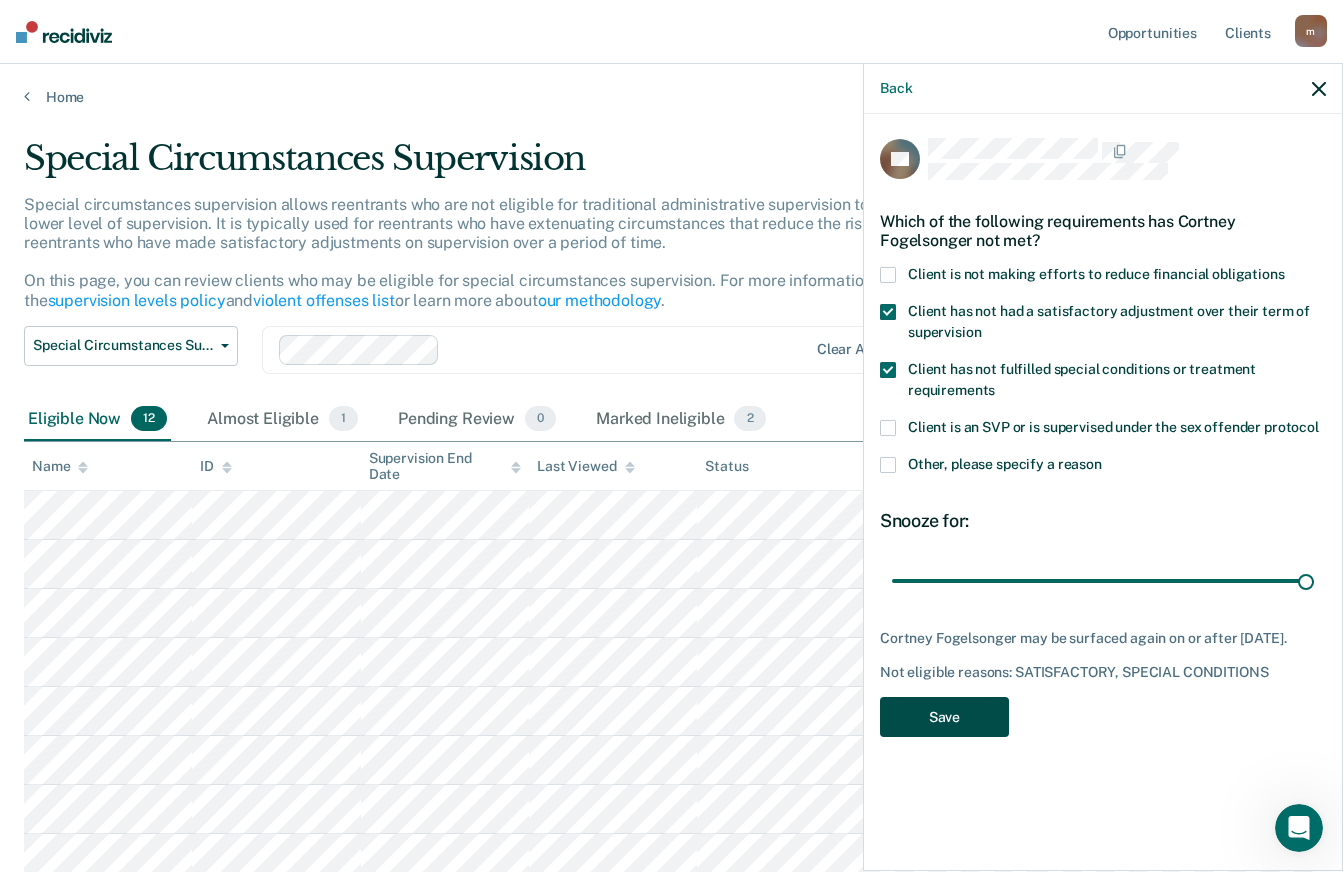 click on "Save" at bounding box center (944, 717) 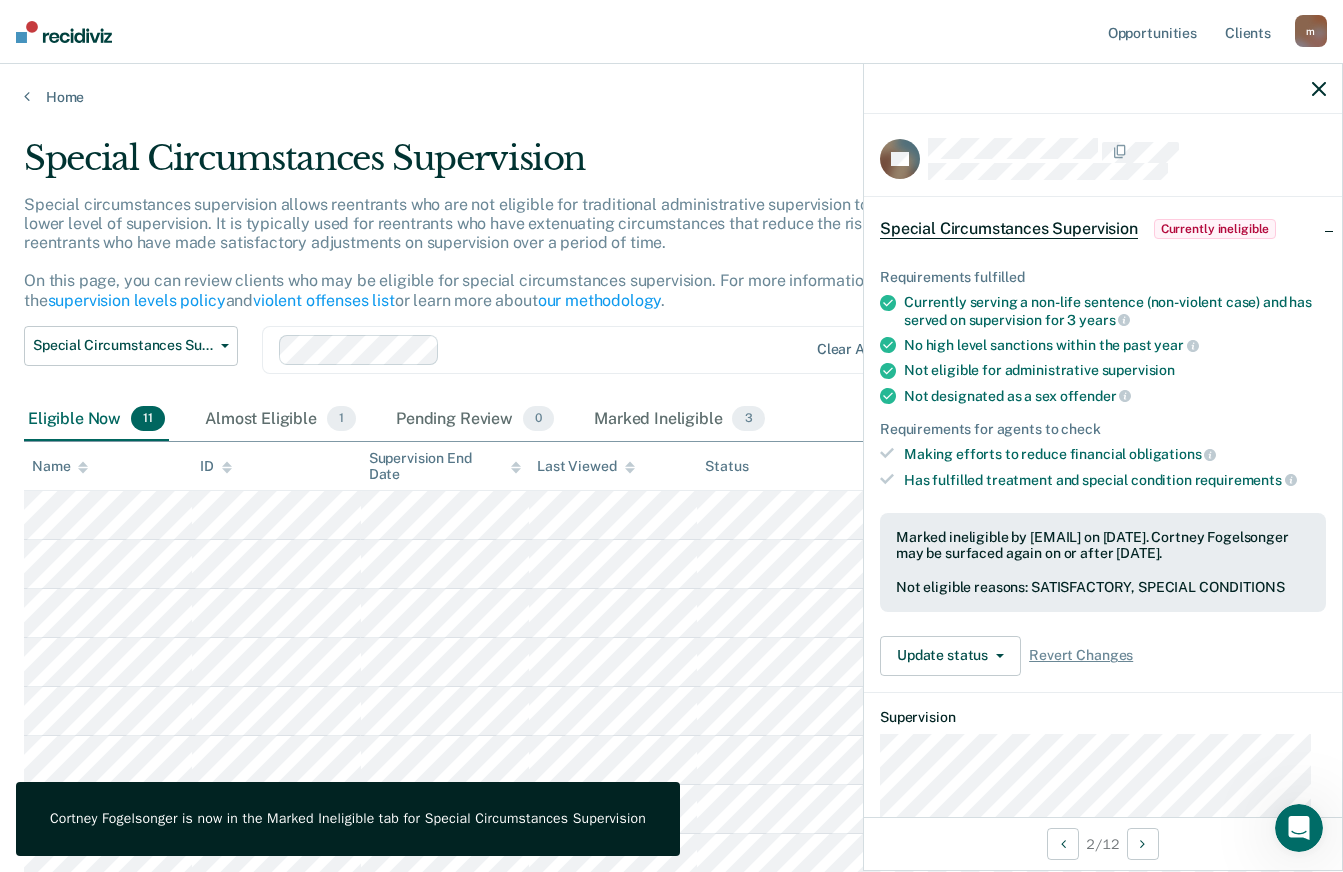 click 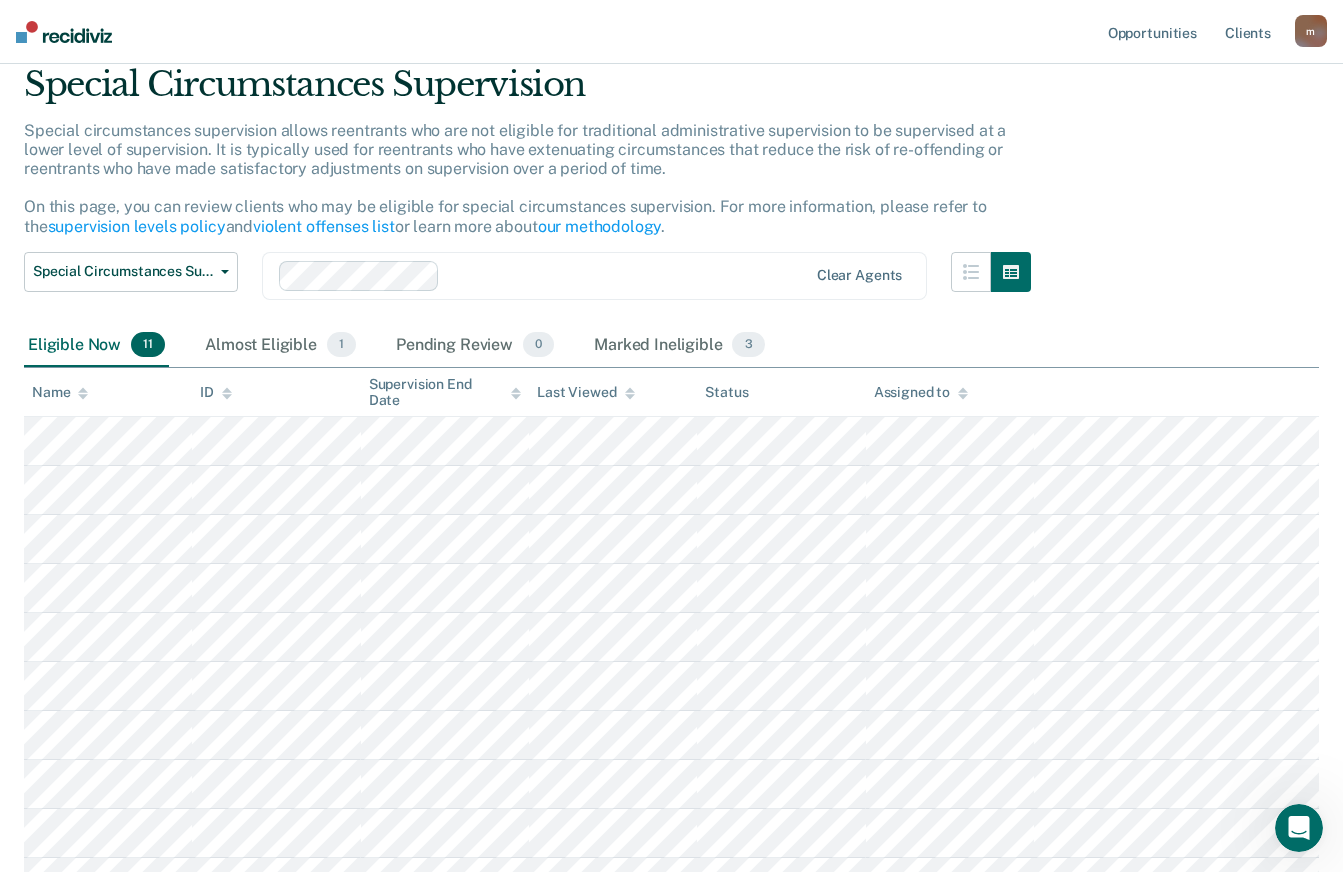 scroll, scrollTop: 200, scrollLeft: 0, axis: vertical 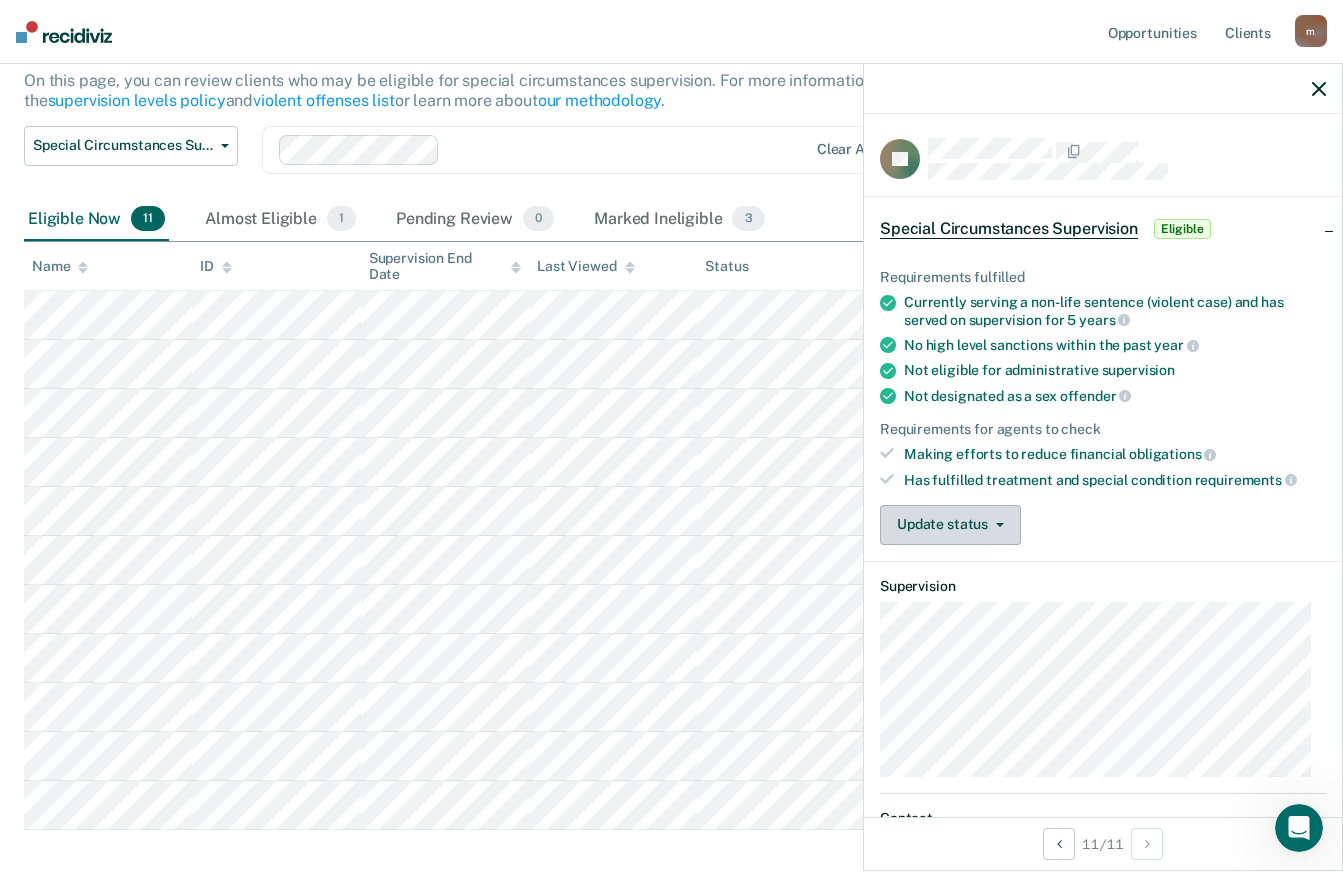 click at bounding box center [996, 525] 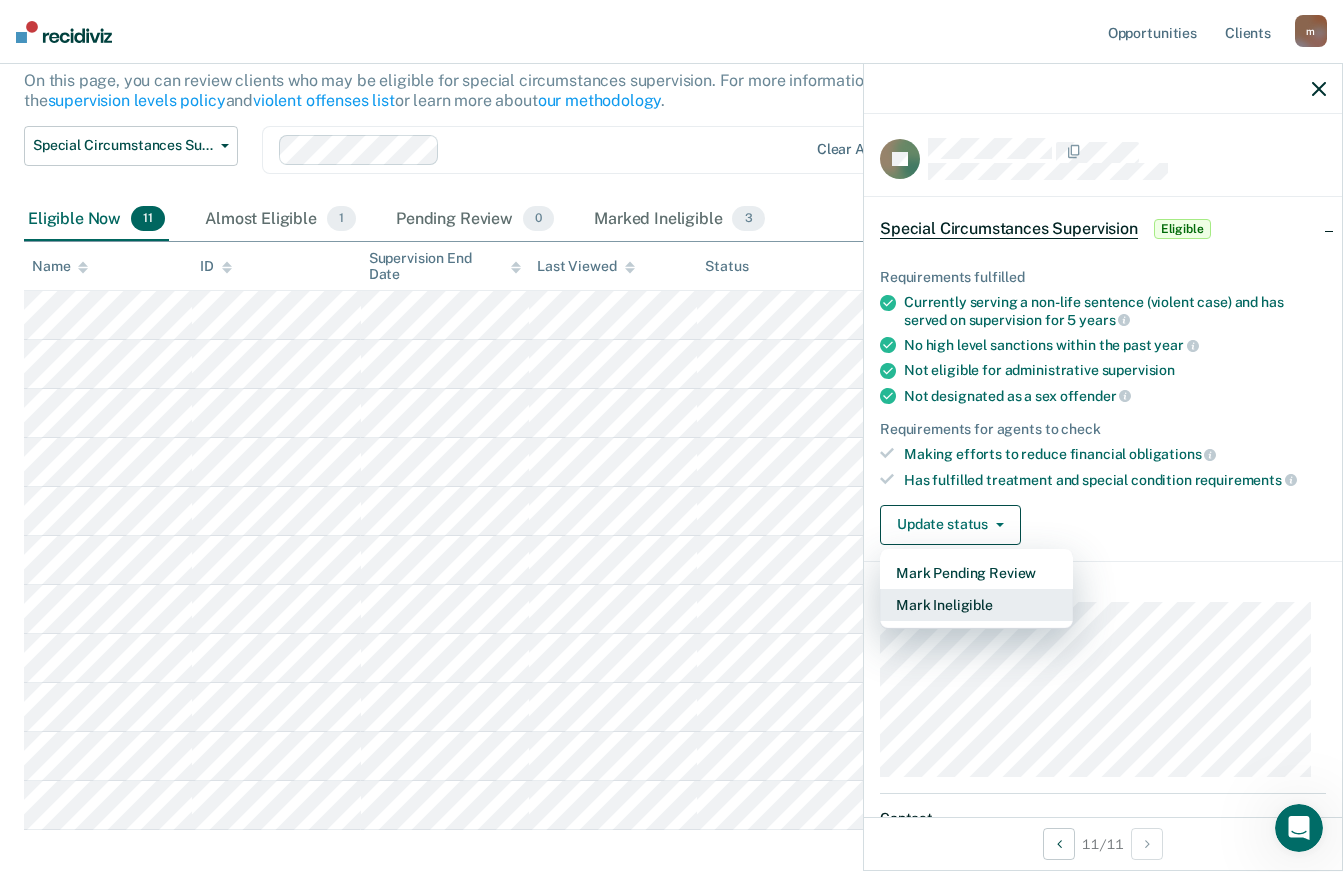 click on "Mark Ineligible" at bounding box center [976, 605] 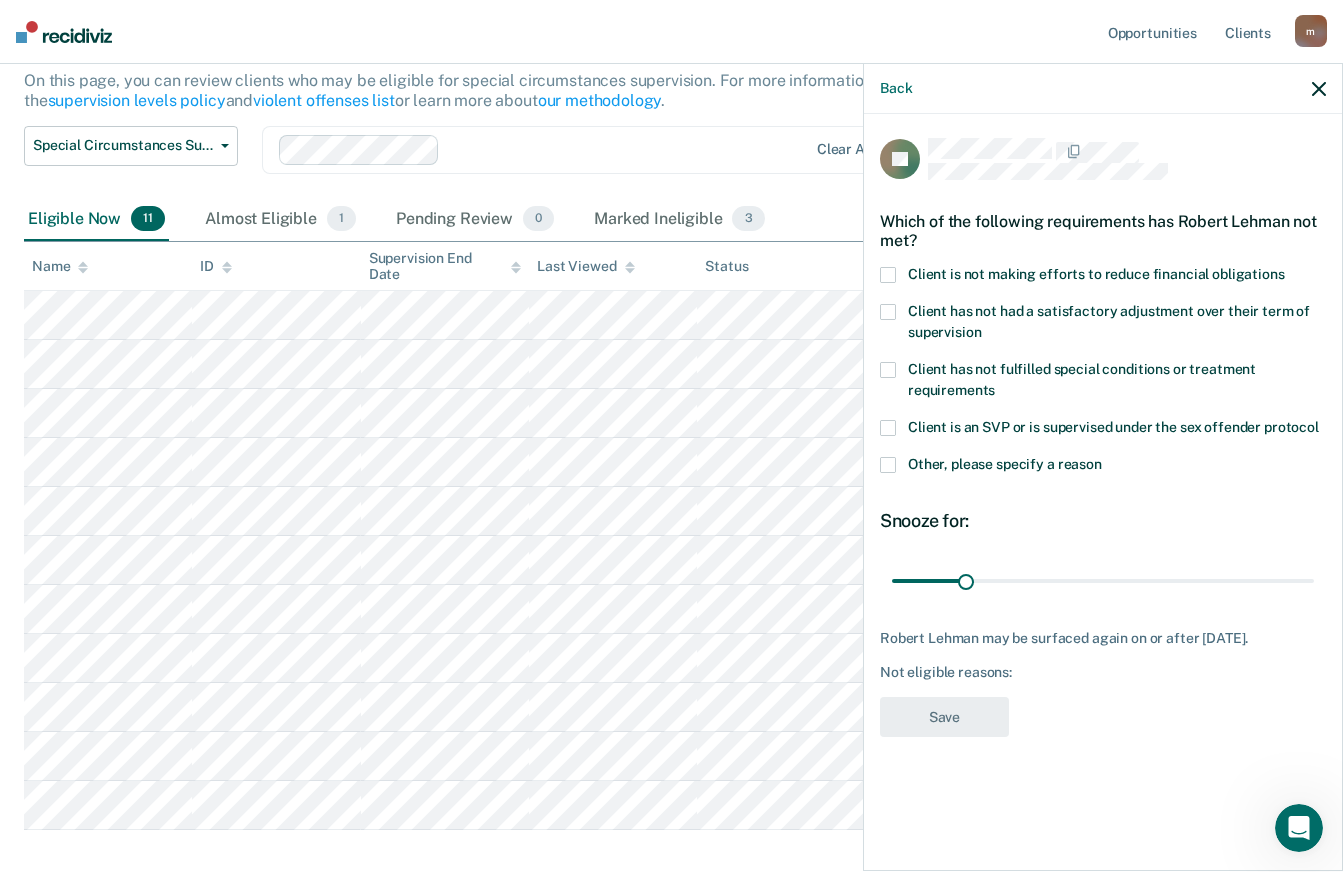 click 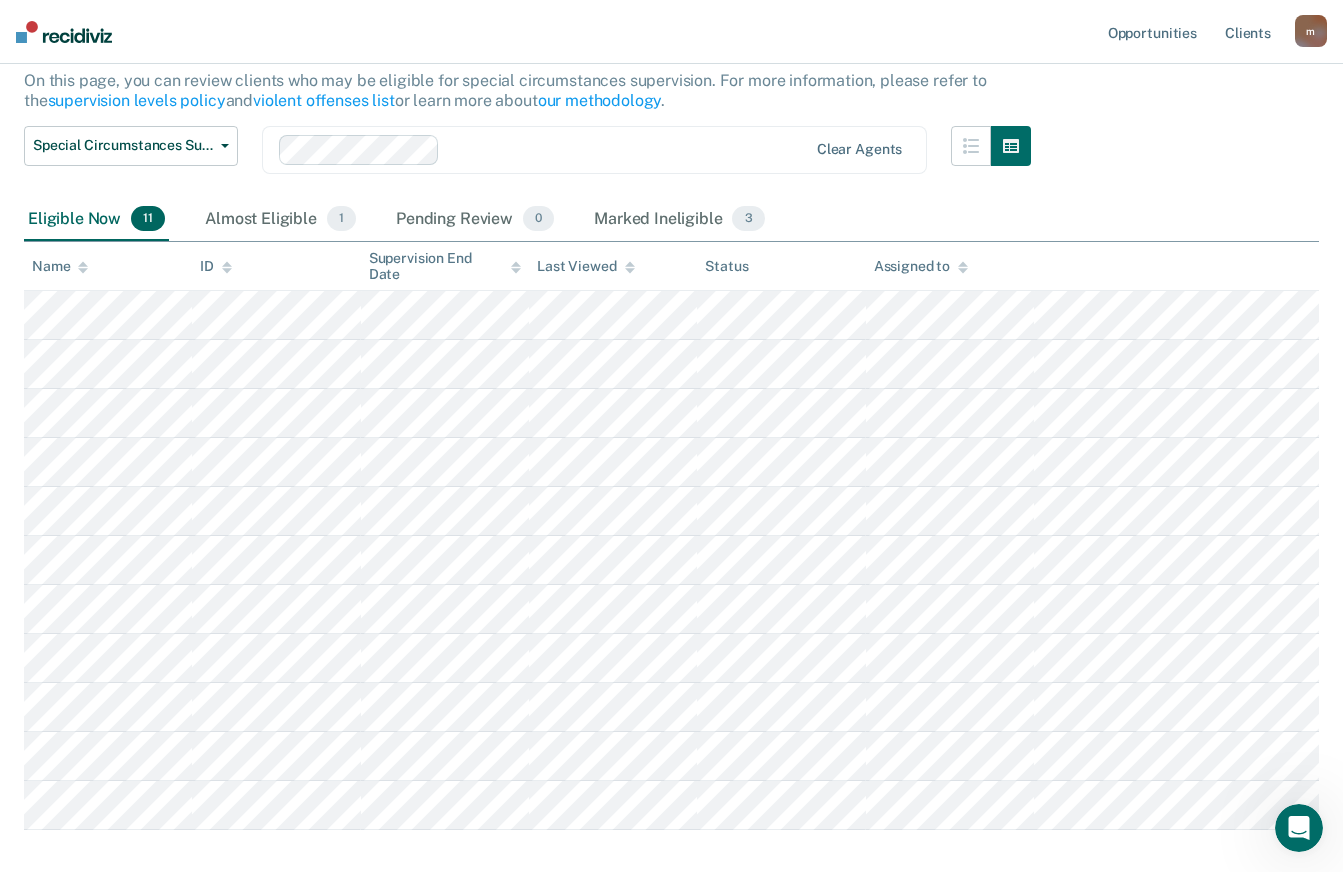 click on "m" at bounding box center [1311, 31] 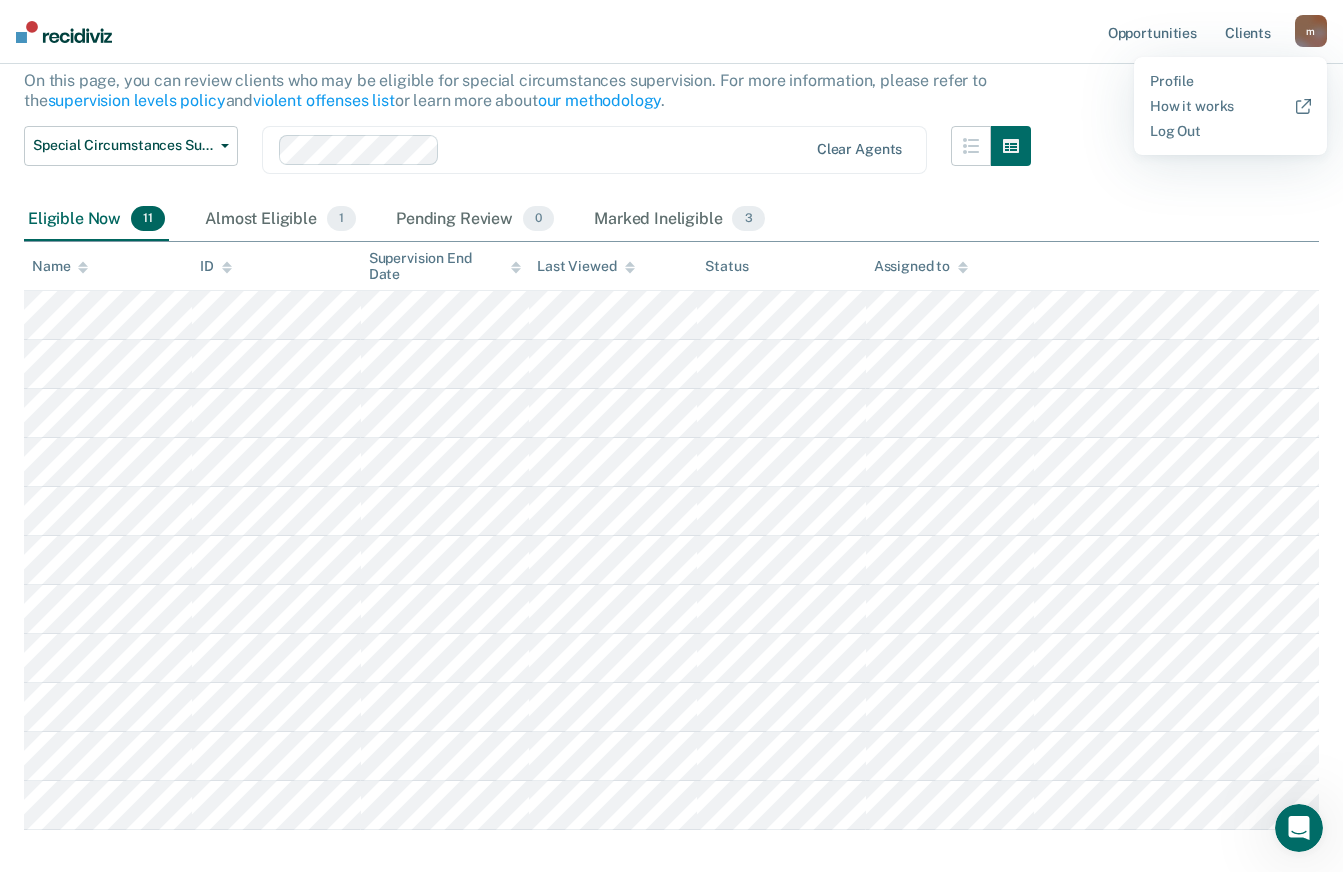 click on "Special Circumstances Supervision   Special circumstances supervision allows reentrants who are not eligible for traditional administrative supervision to be supervised at a lower level of supervision. It is typically used for reentrants who have extenuating circumstances that reduce the risk of re-offending or reentrants who have made satisfactory adjustments on supervision over a period of time. On this page, you can review clients who may be eligible for special circumstances supervision. For more information, please refer to the  supervision levels policy  and  violent offenses list  or learn more about  our methodology .  Special Circumstances Supervision Administrative Supervision Special Circumstances Supervision Clear   agents Eligible Now 11 Almost Eligible 1 Pending Review 0 Marked Ineligible 3
To pick up a draggable item, press the space bar.
While dragging, use the arrow keys to move the item.
Press space again to drop the item in its new position, or press escape to cancel.
Name" at bounding box center (671, 381) 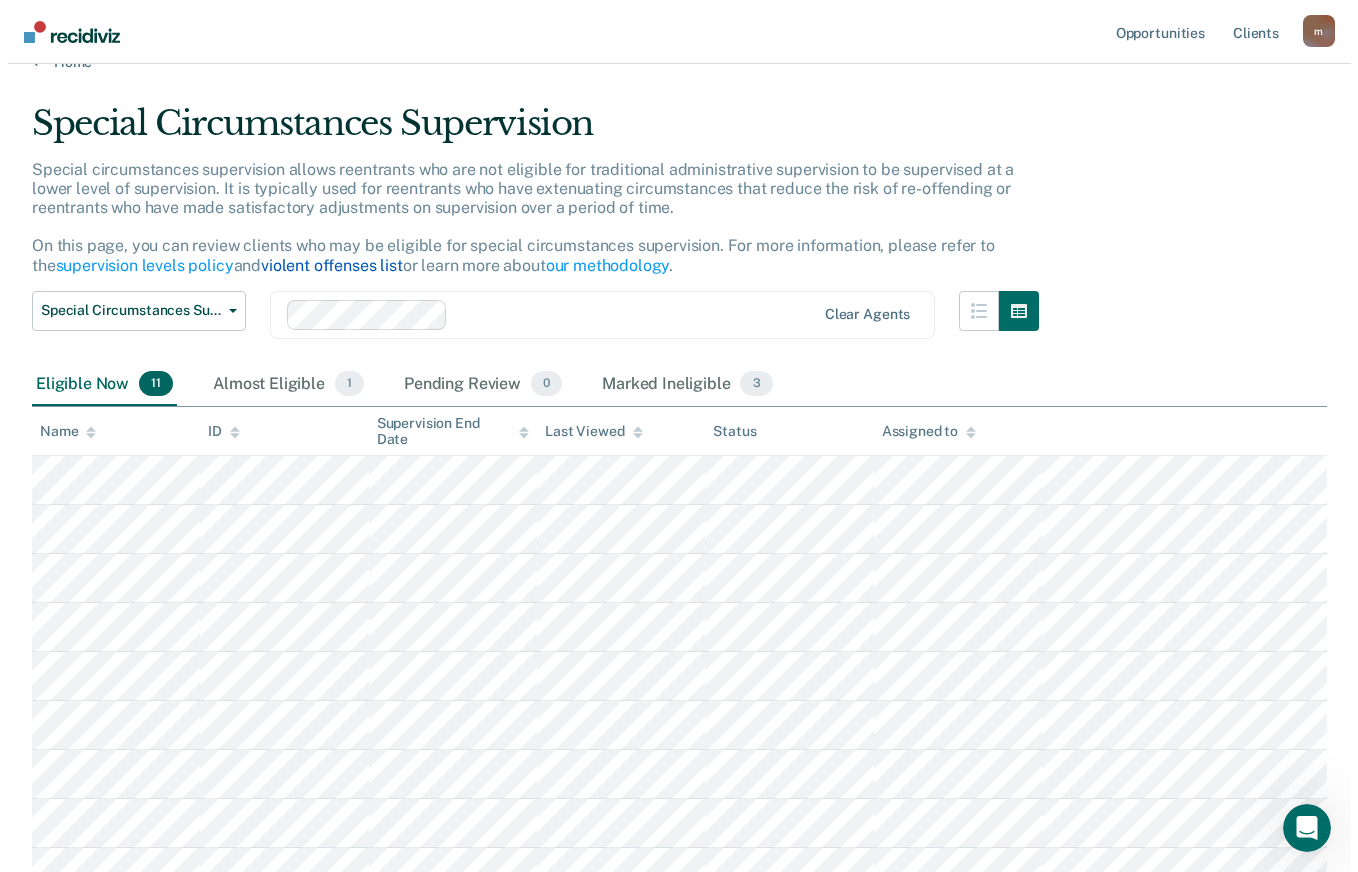 scroll, scrollTop: 0, scrollLeft: 0, axis: both 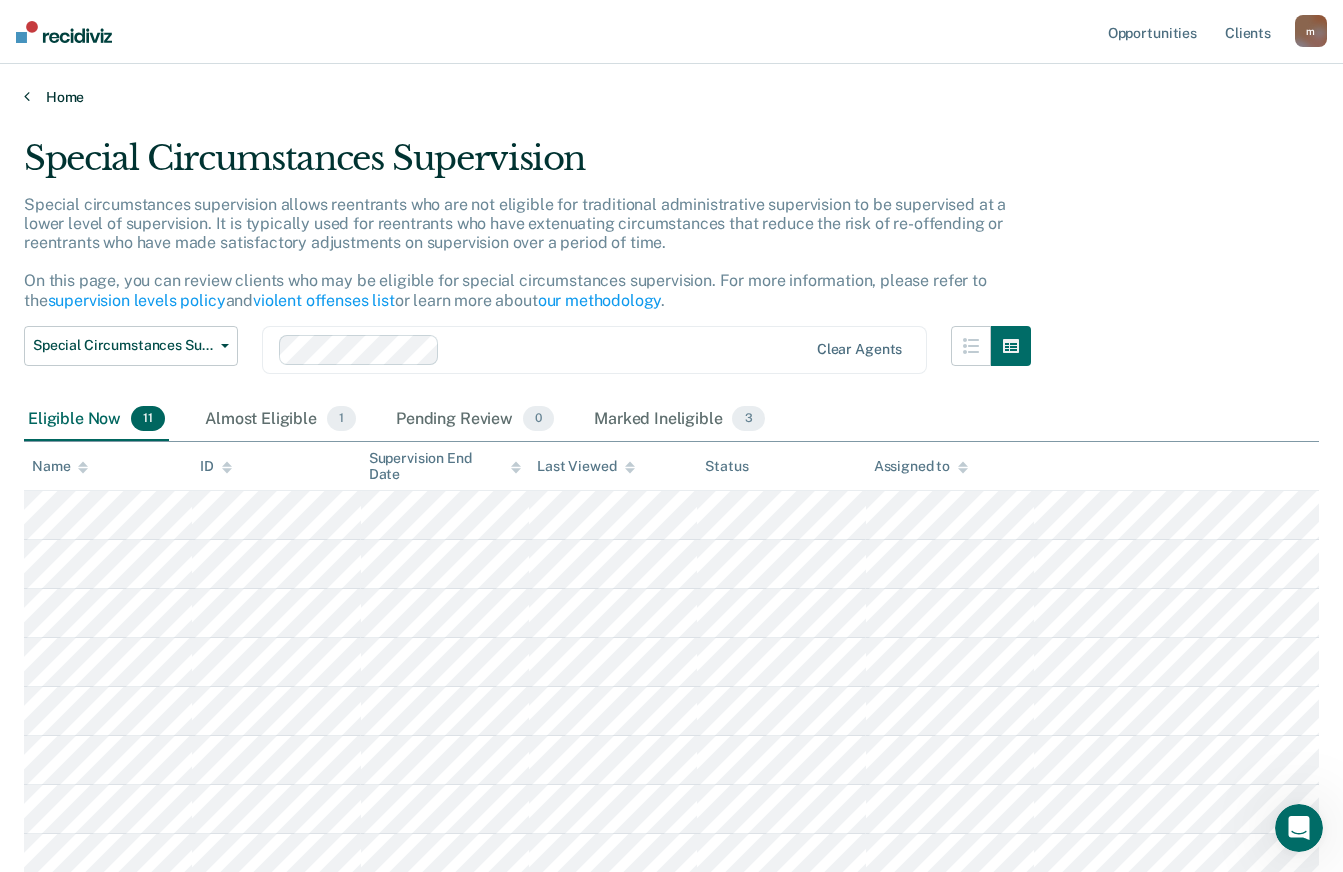 click on "Home" at bounding box center [671, 97] 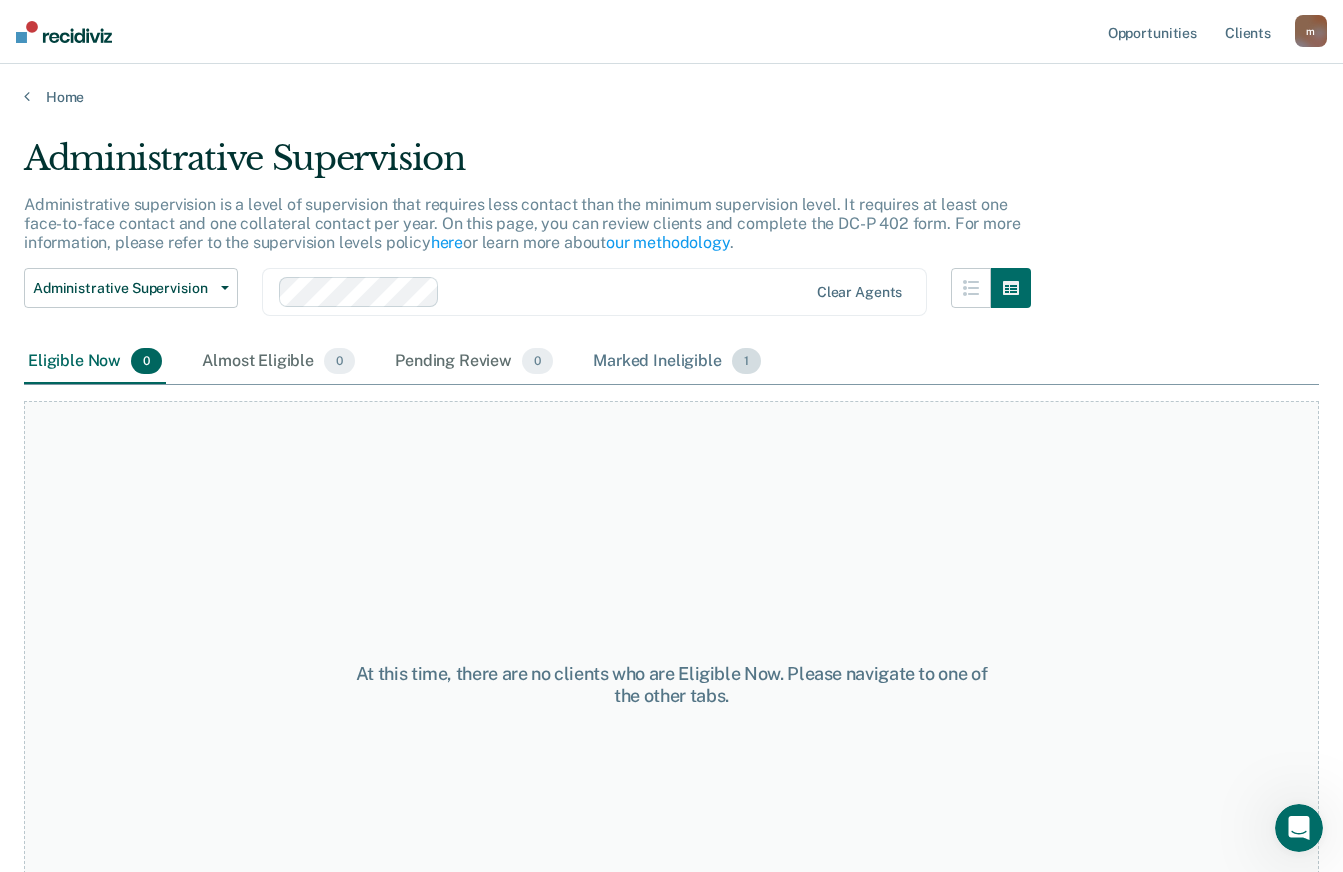 click on "Marked Ineligible 1" at bounding box center [677, 362] 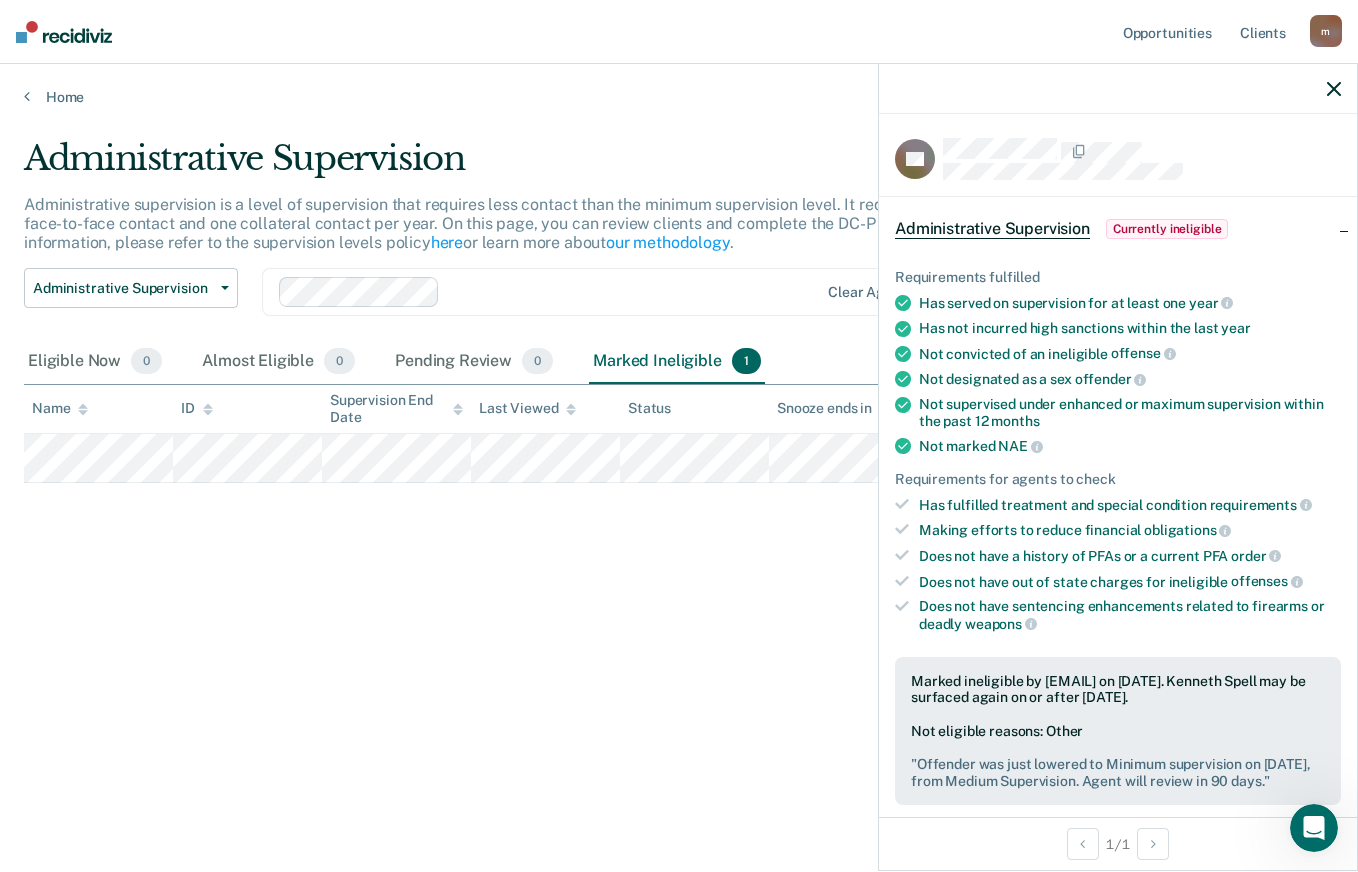 click 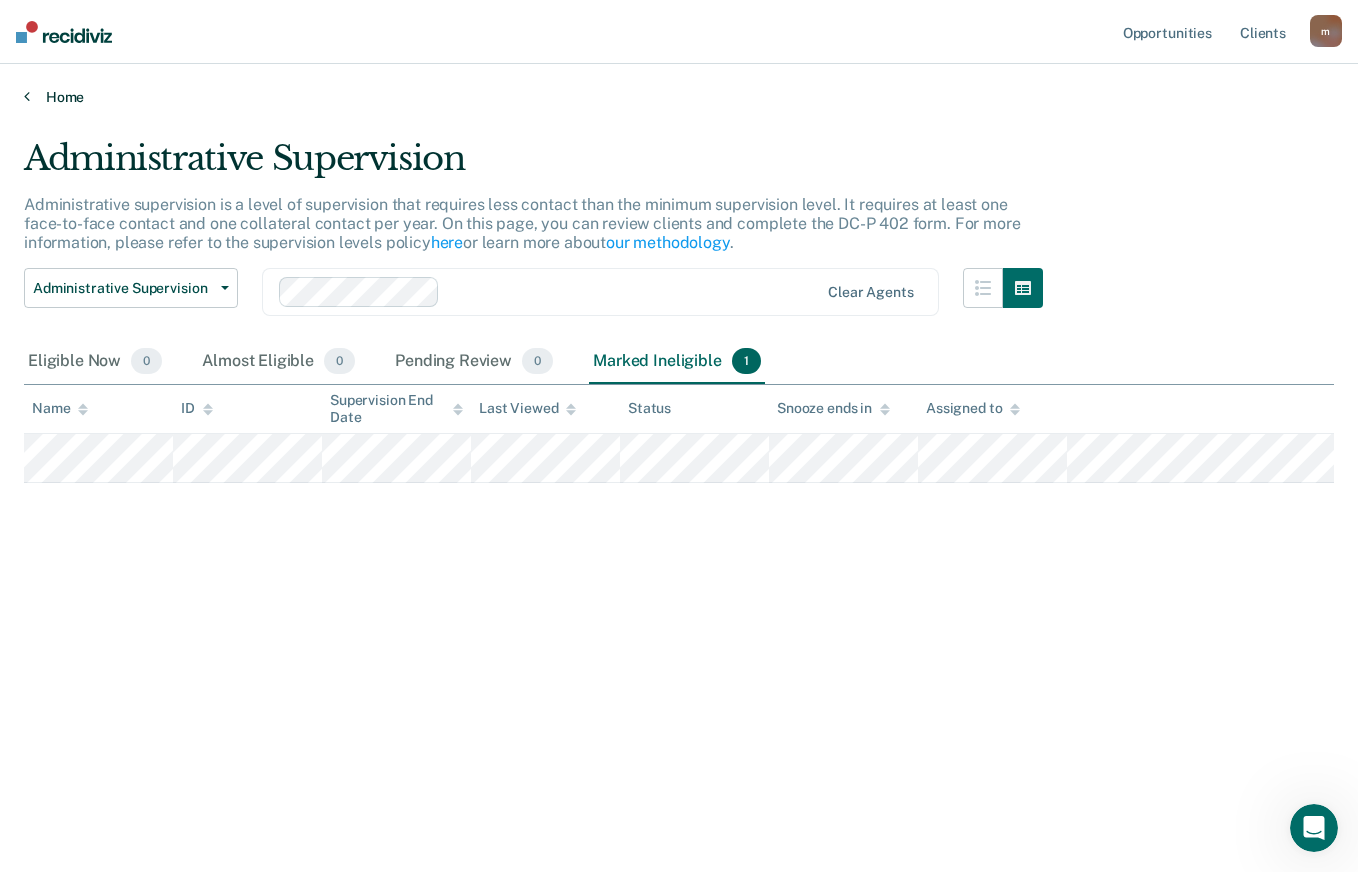 click on "Home" at bounding box center (679, 97) 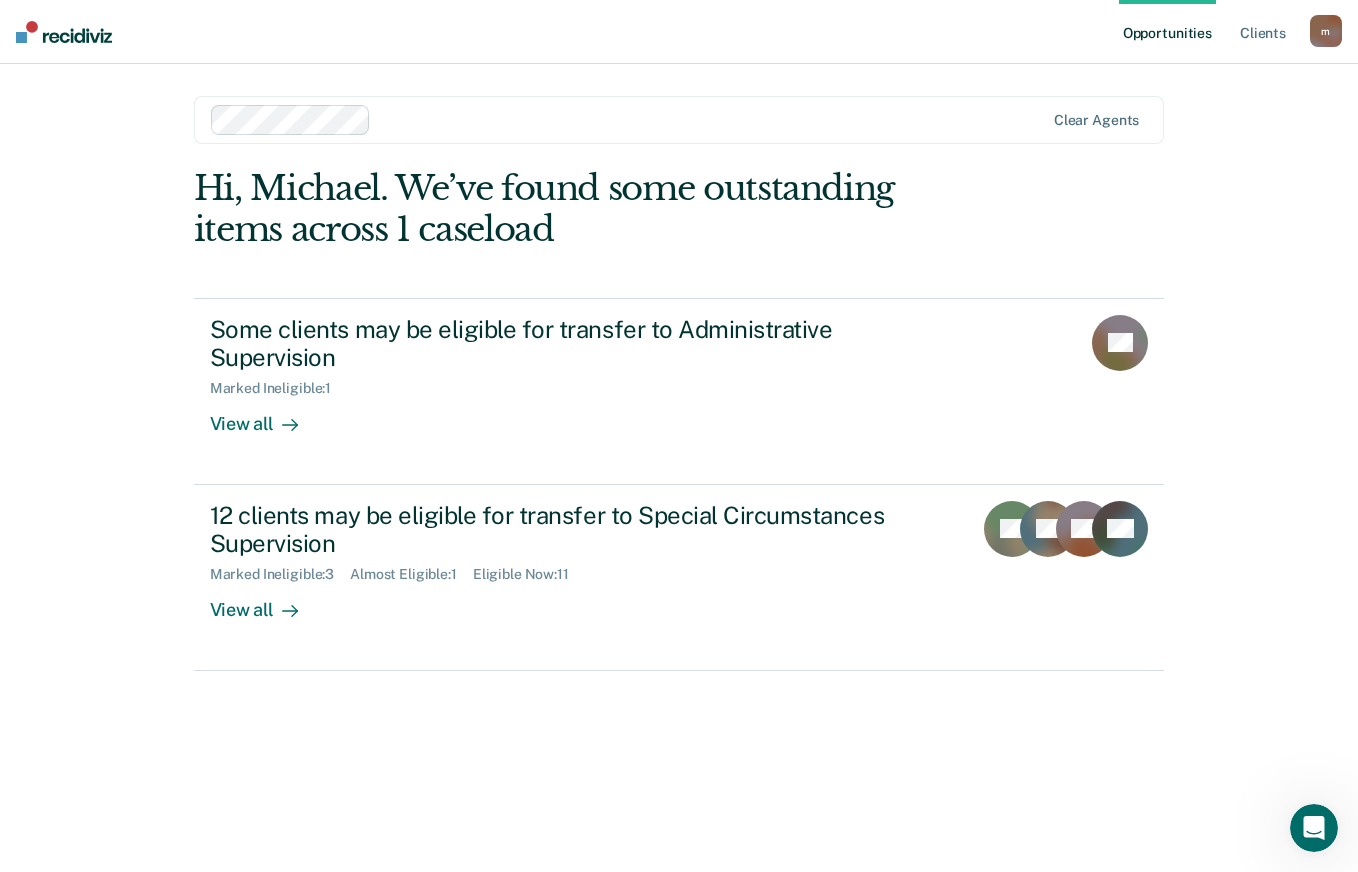 click on "m" at bounding box center [1326, 31] 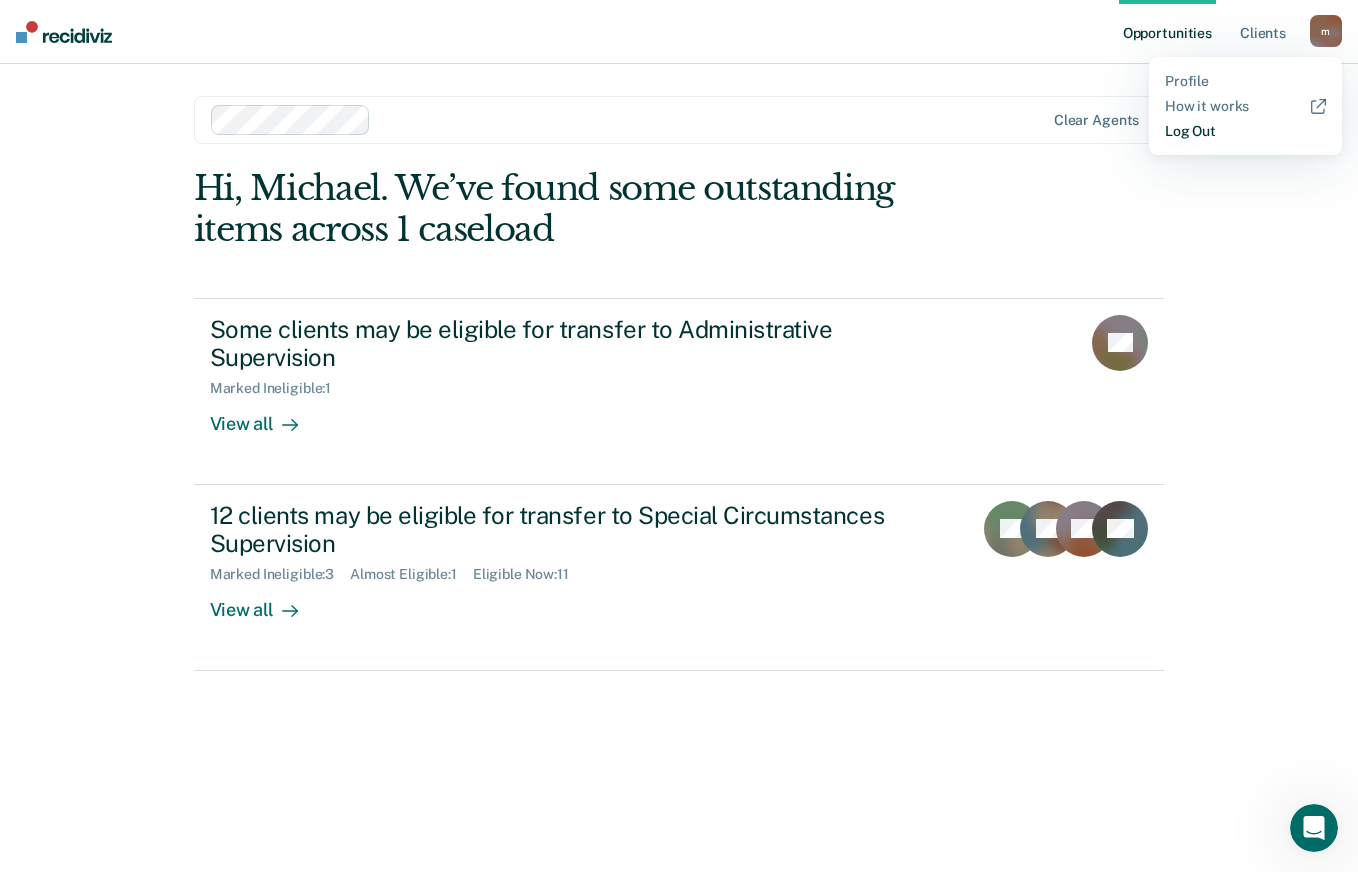 click on "Log Out" at bounding box center (1245, 131) 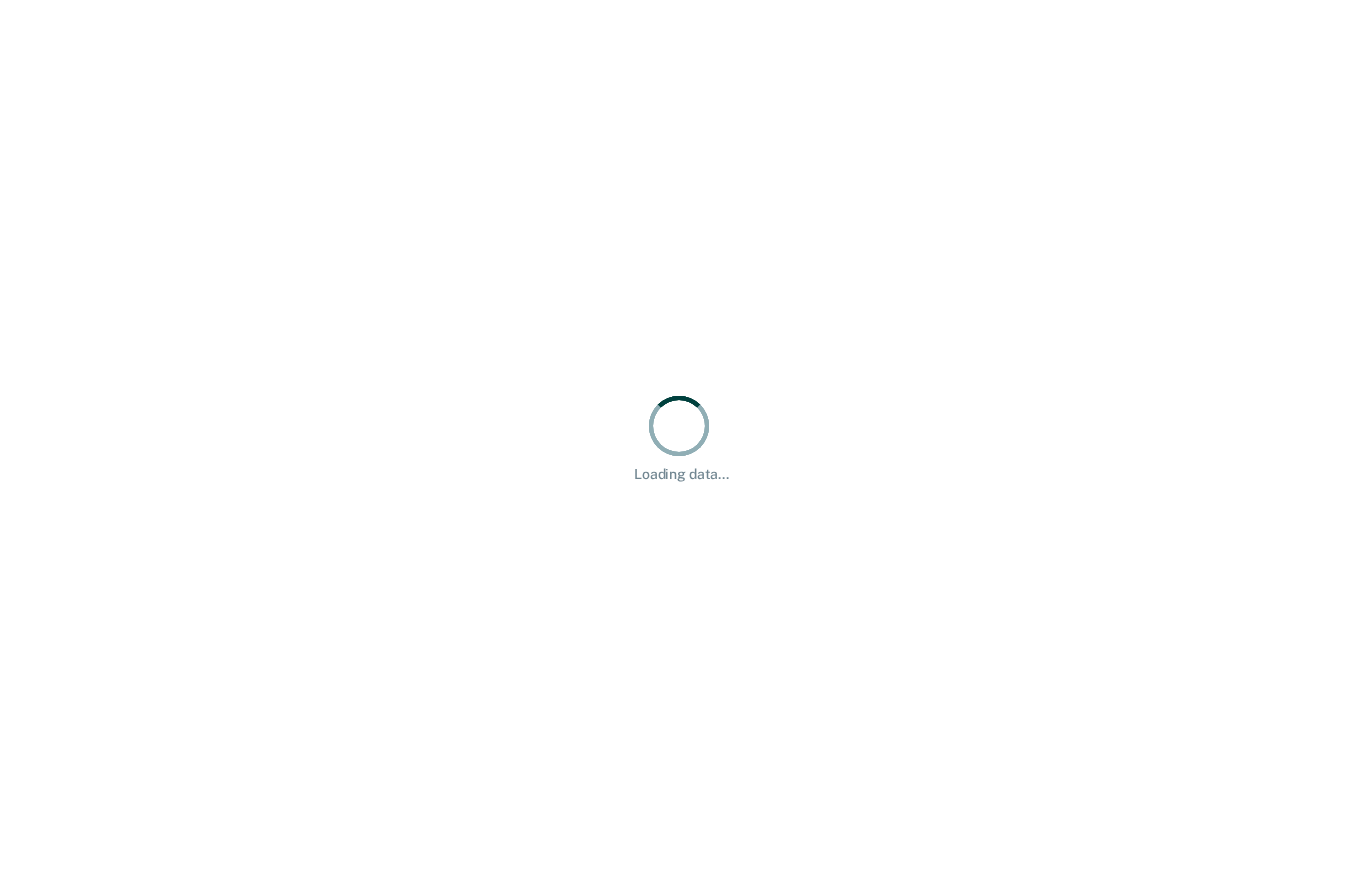 scroll, scrollTop: 0, scrollLeft: 0, axis: both 